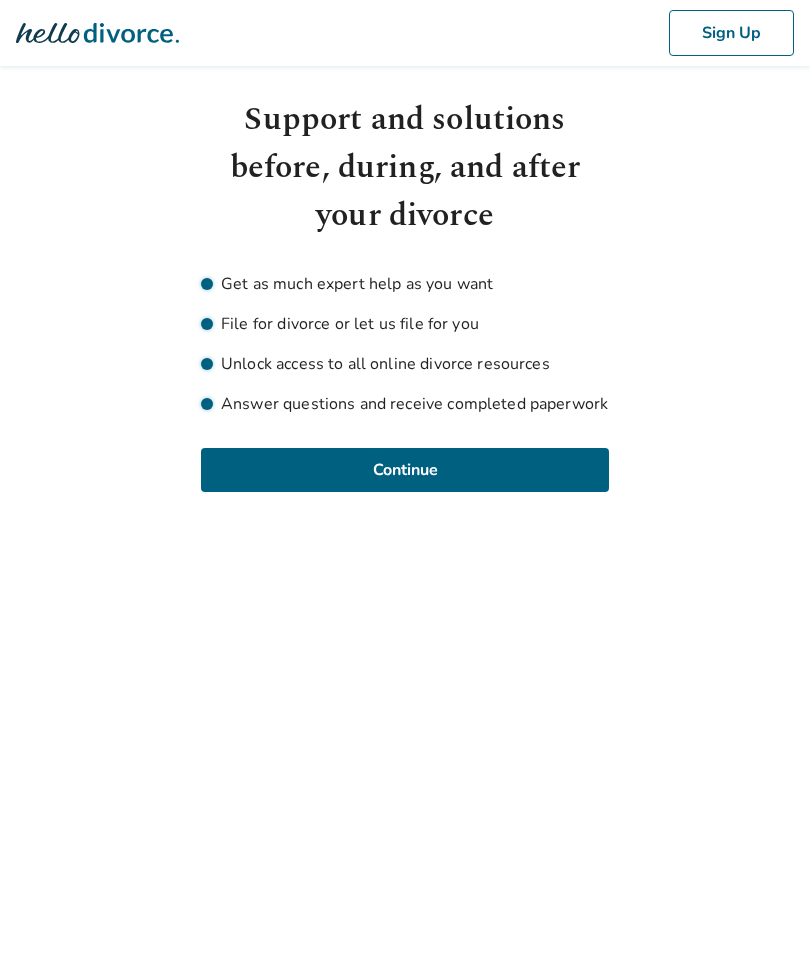 scroll, scrollTop: 0, scrollLeft: 0, axis: both 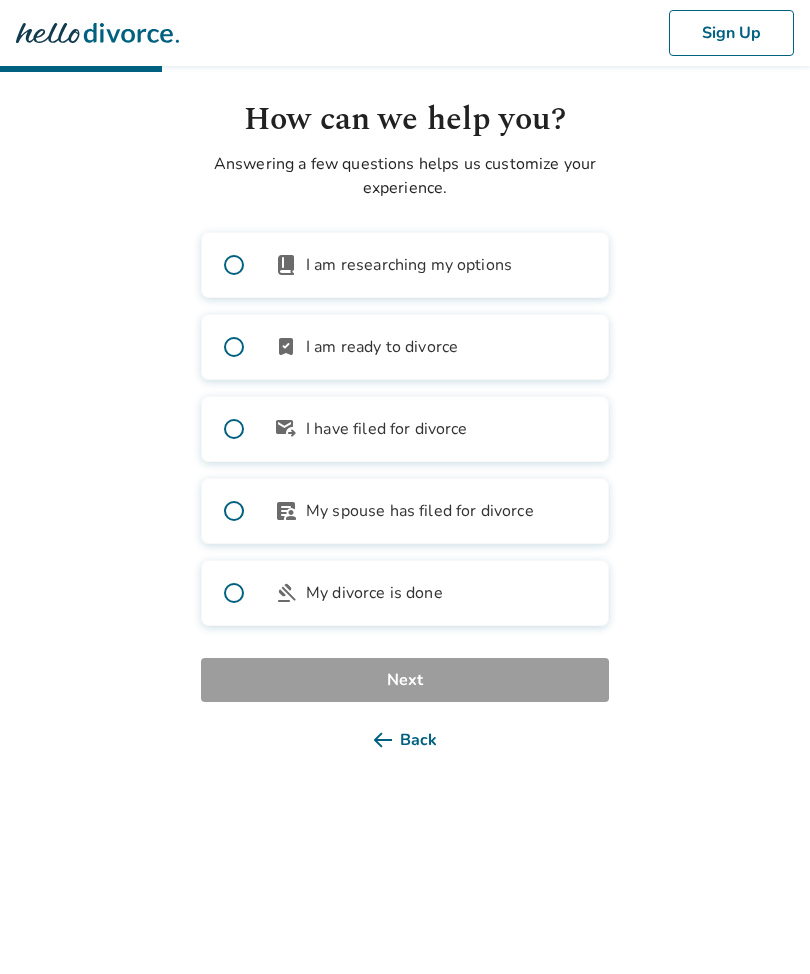 click on "bookmark_check" at bounding box center [286, 347] 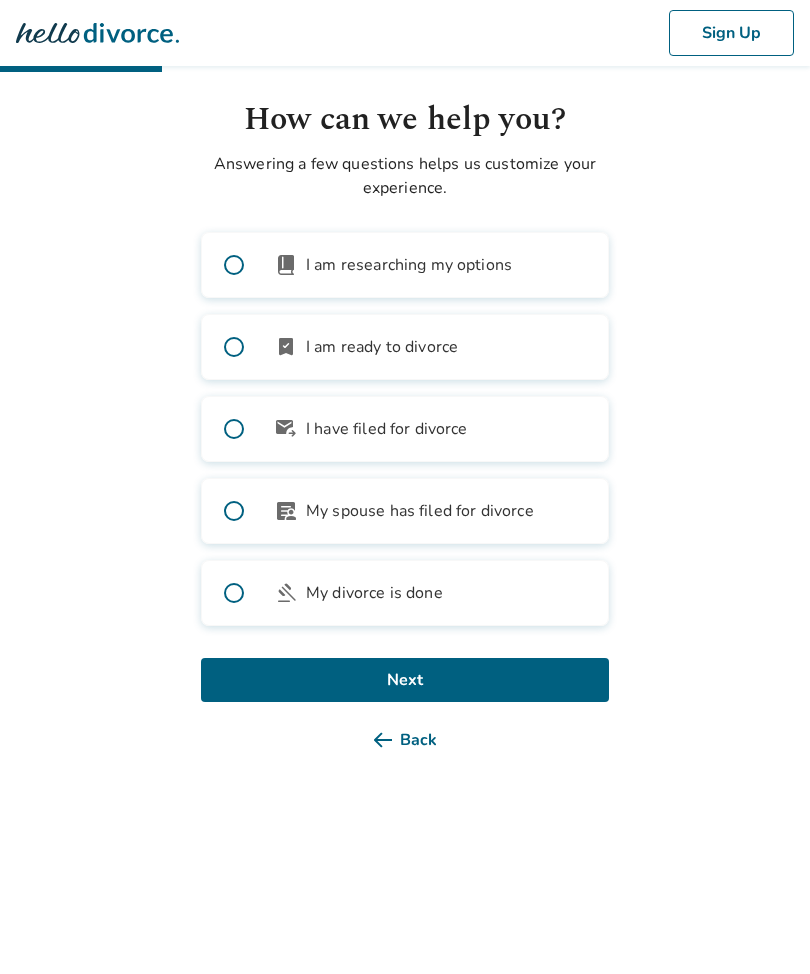 click 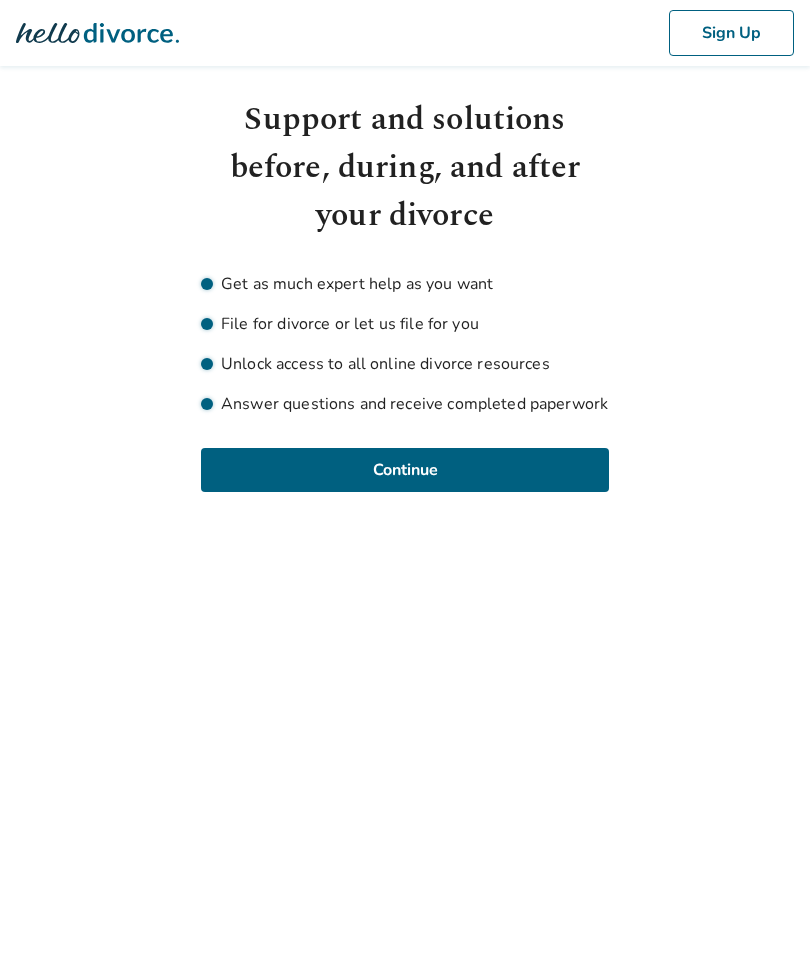 click on "Continue" at bounding box center (405, 470) 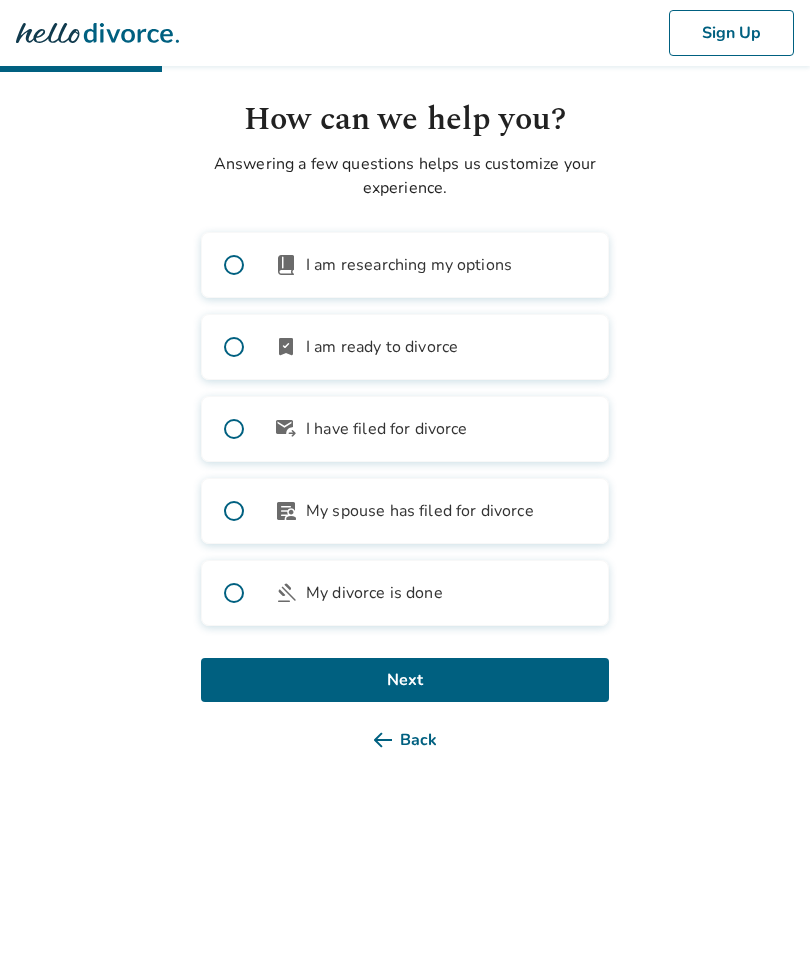 click on "bookmark_check I am ready to divorce" at bounding box center [405, 347] 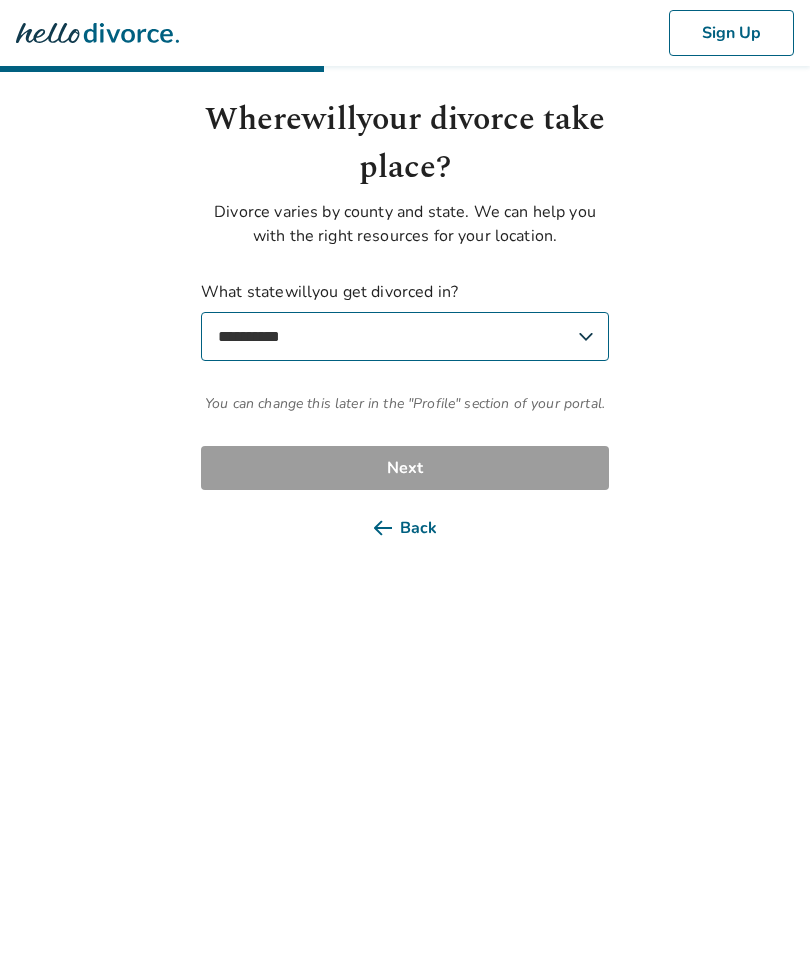 click on "Sign Up Where will your divorce take place? Divorce varies by county and state. We can help you with the right resources for your location. What state will you get divorced in? Select Your State [STATE] You can change this later in the "Profile" section of your portal. Back Next" at bounding box center (405, 287) 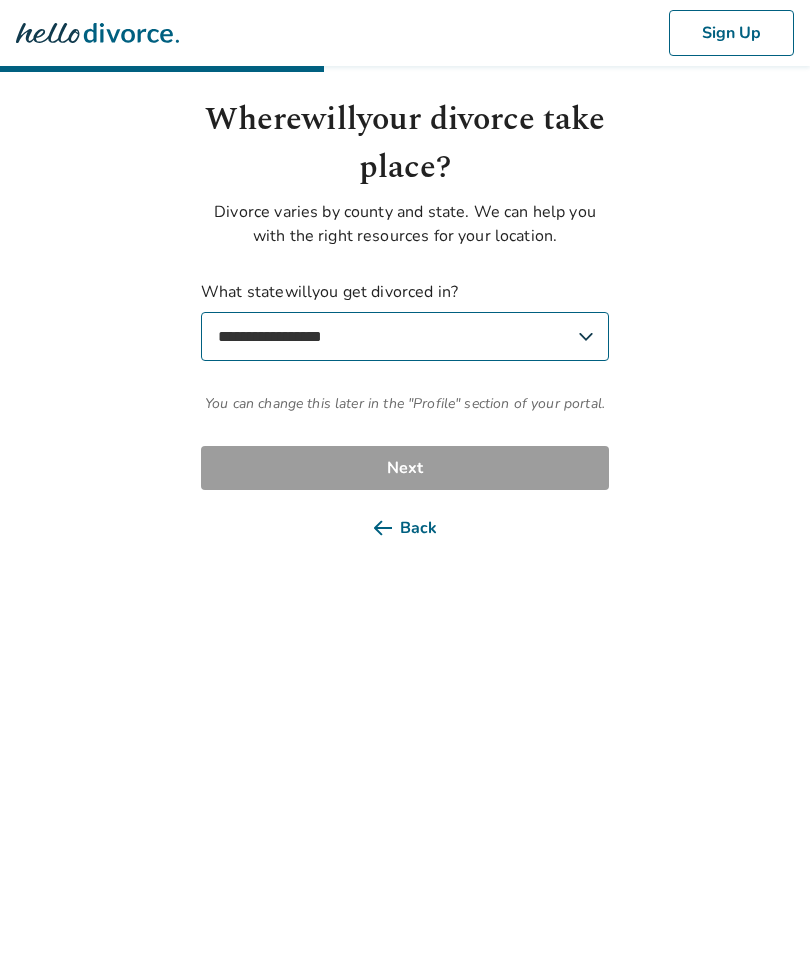click on "Back" at bounding box center [405, 528] 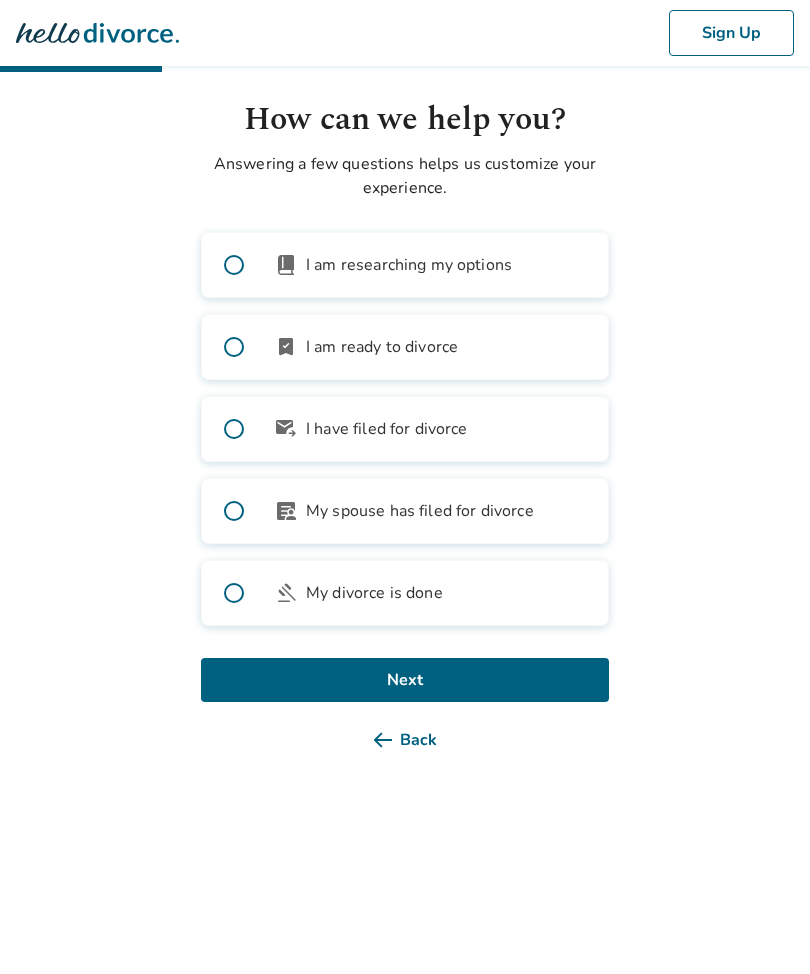 click on "Back" at bounding box center (405, 740) 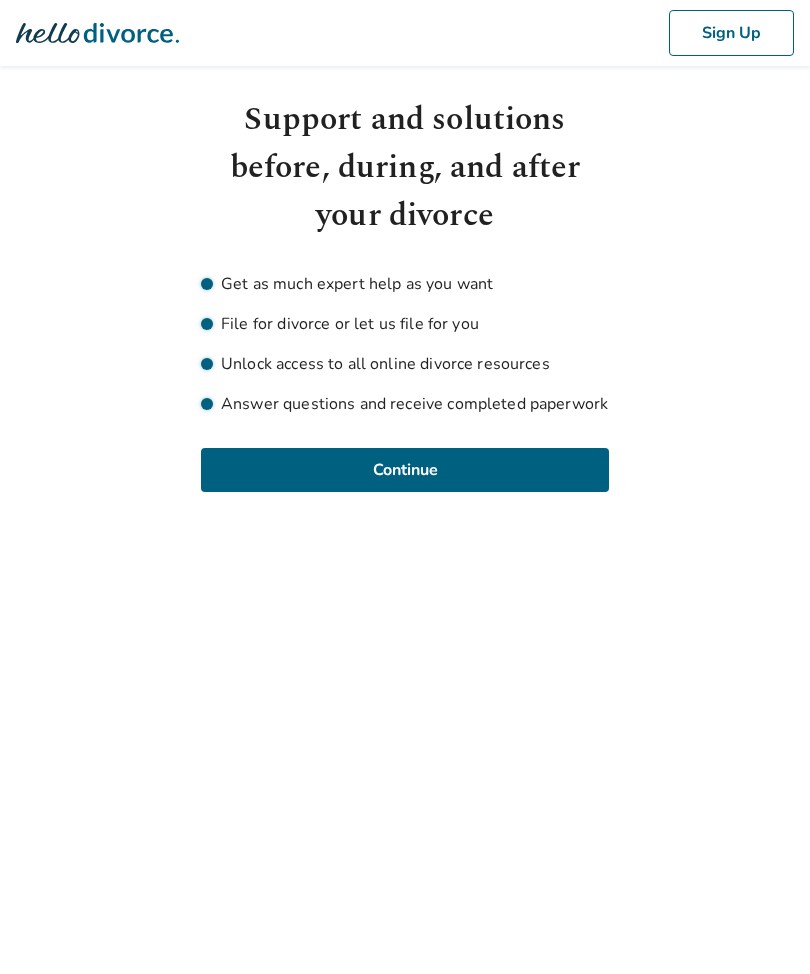 click on "Answer questions and receive completed paperwork" at bounding box center (405, 404) 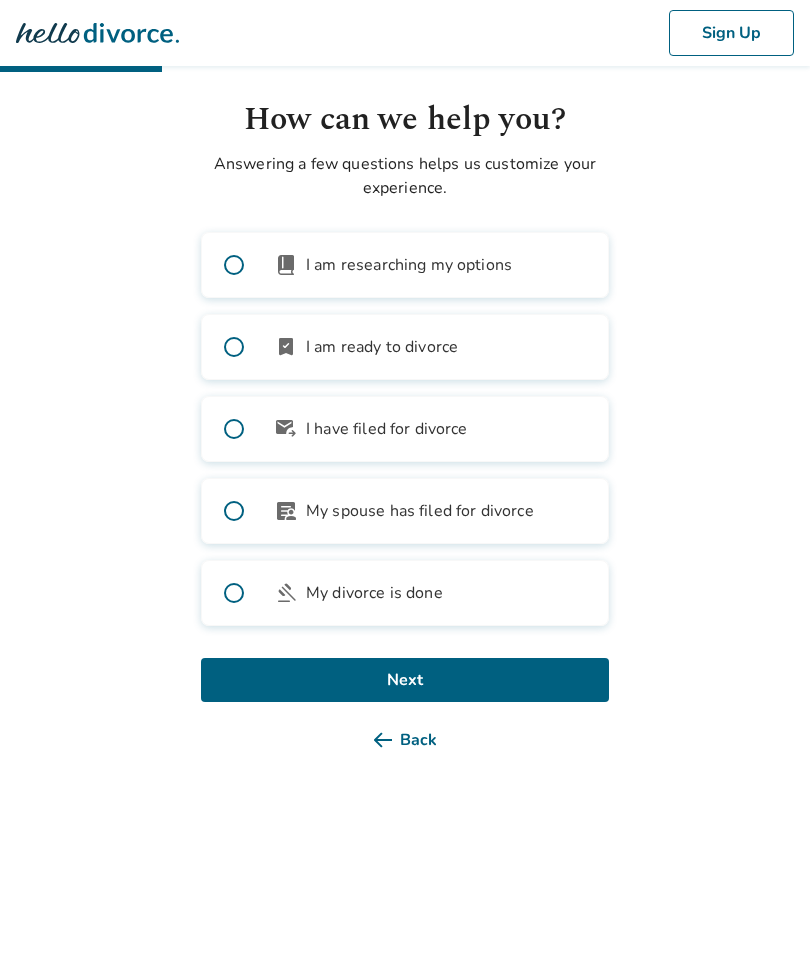 click on "book_2 I am researching my options" at bounding box center [405, 265] 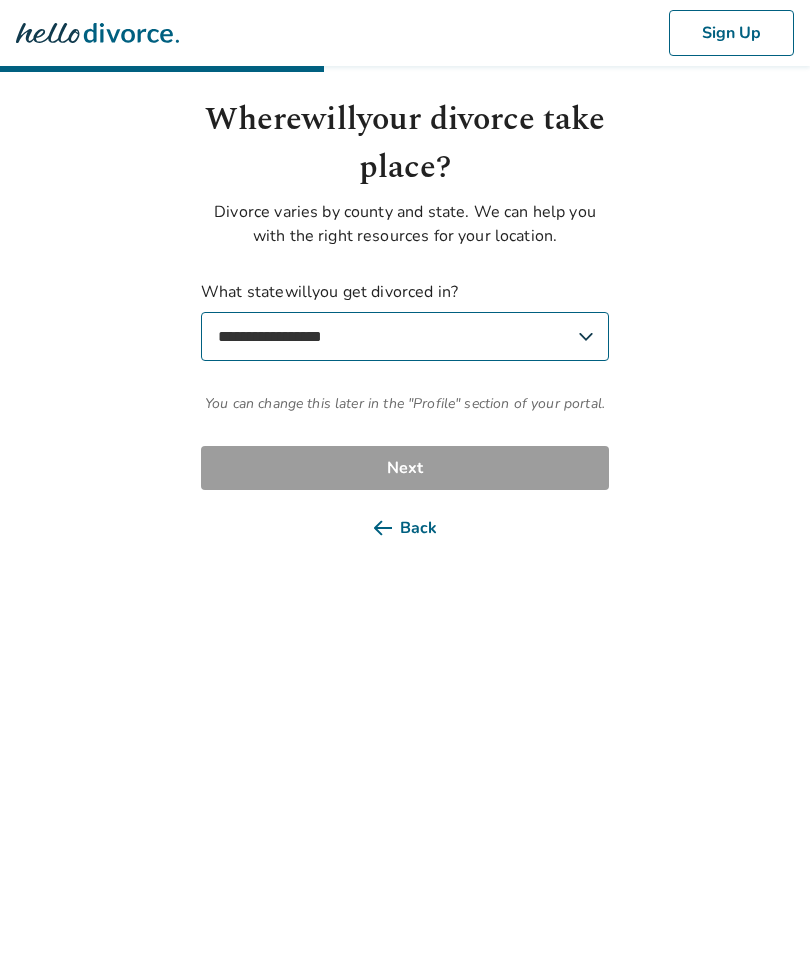 click on "Sign Up" at bounding box center [405, 33] 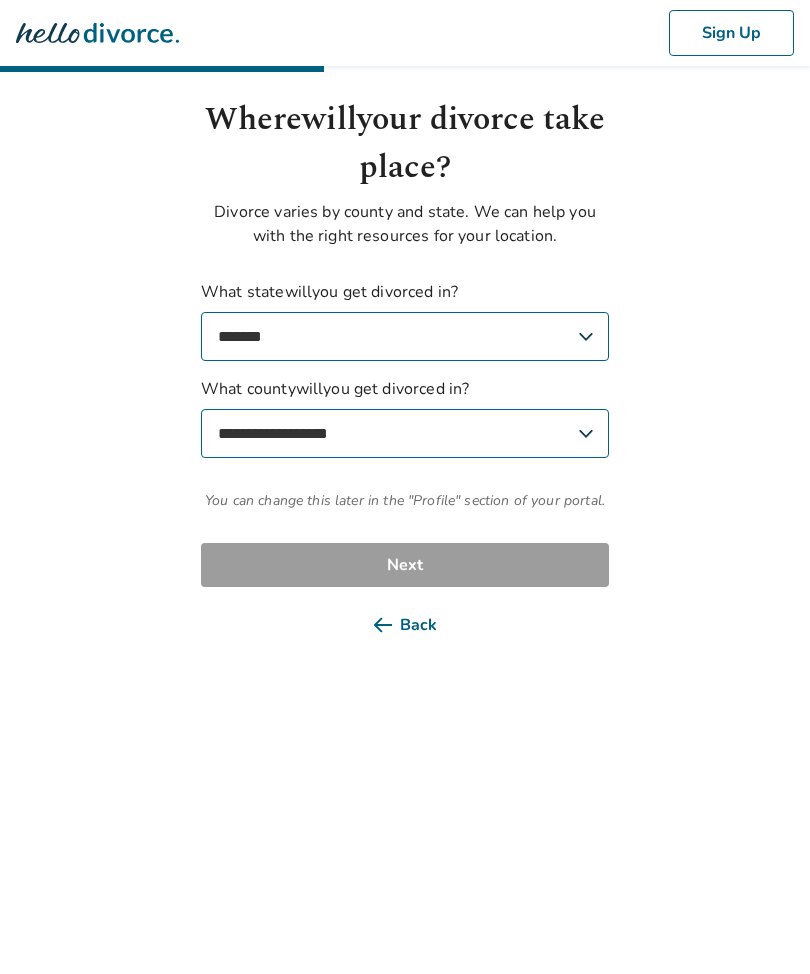 click on "Where will your divorce take place? Divorce varies by county and state. We can help you with the right resources for your location. What state will you get divorced in? Arizona [STATE] What county will you get divorced in? [COUNTY] You can change this later in the "Profile" section of your portal. Back Next" at bounding box center [405, 371] 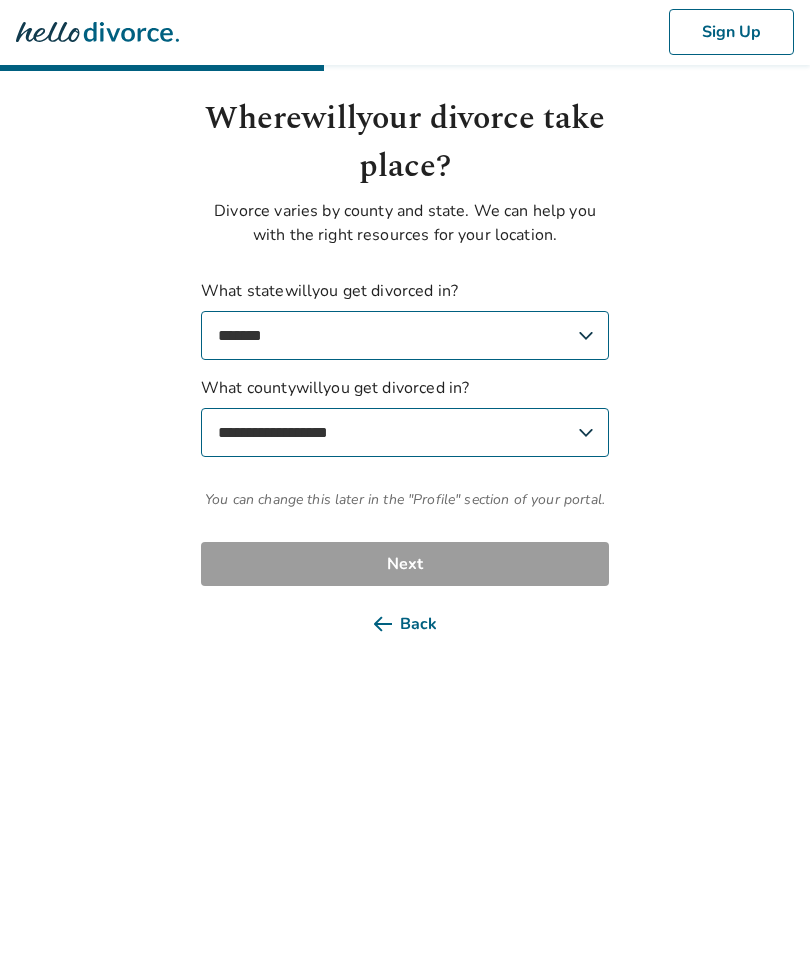click on "Sign Up Where will your divorce take place? Divorce varies by county and state. We can help you with the right resources for your location. What state will you get divorced in? Arizona [STATE] What county will you get divorced in? [COUNTY] You can change this later in the "Profile" section of your portal. Back Next" at bounding box center [405, 323] 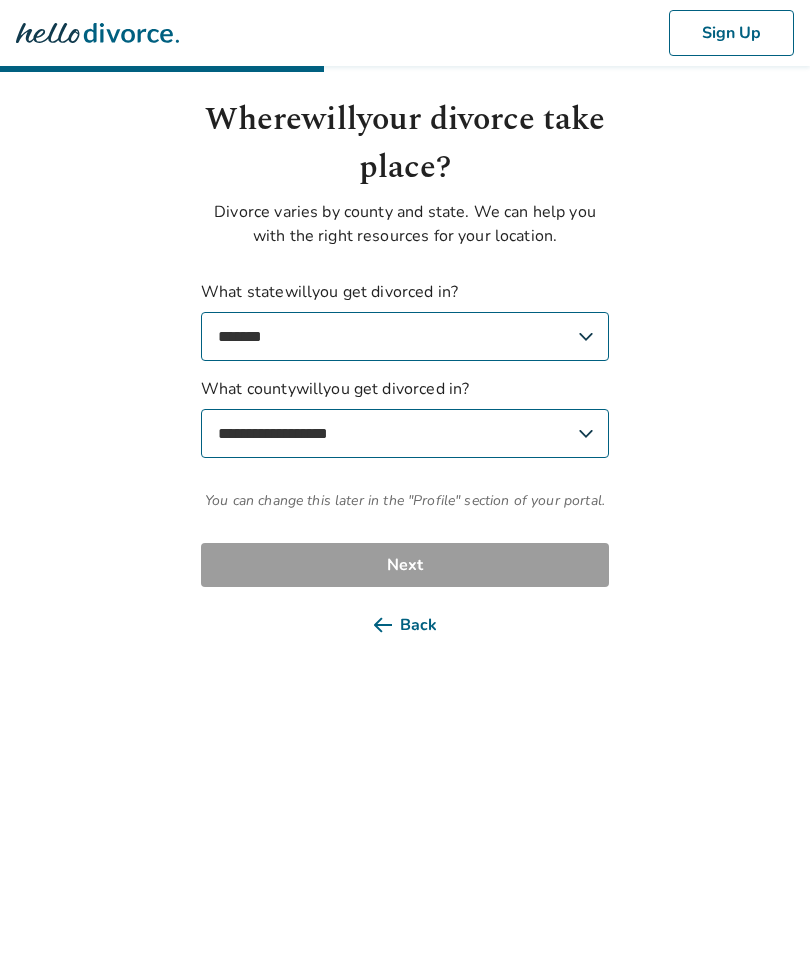 click on "**********" at bounding box center (405, 336) 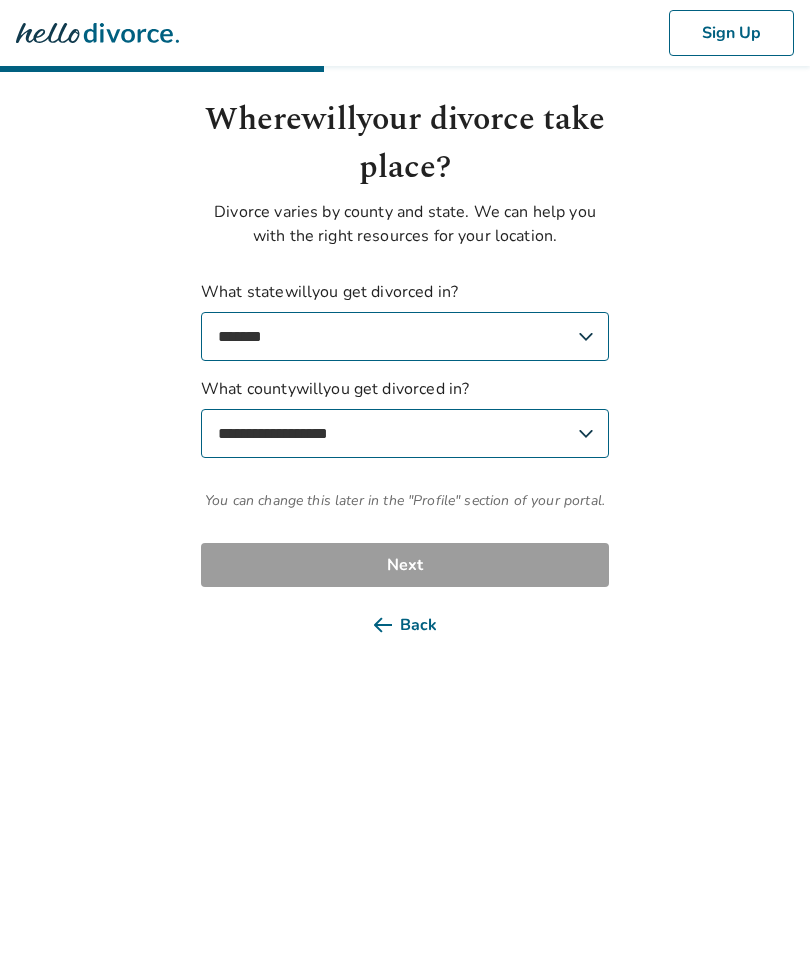 select on "**" 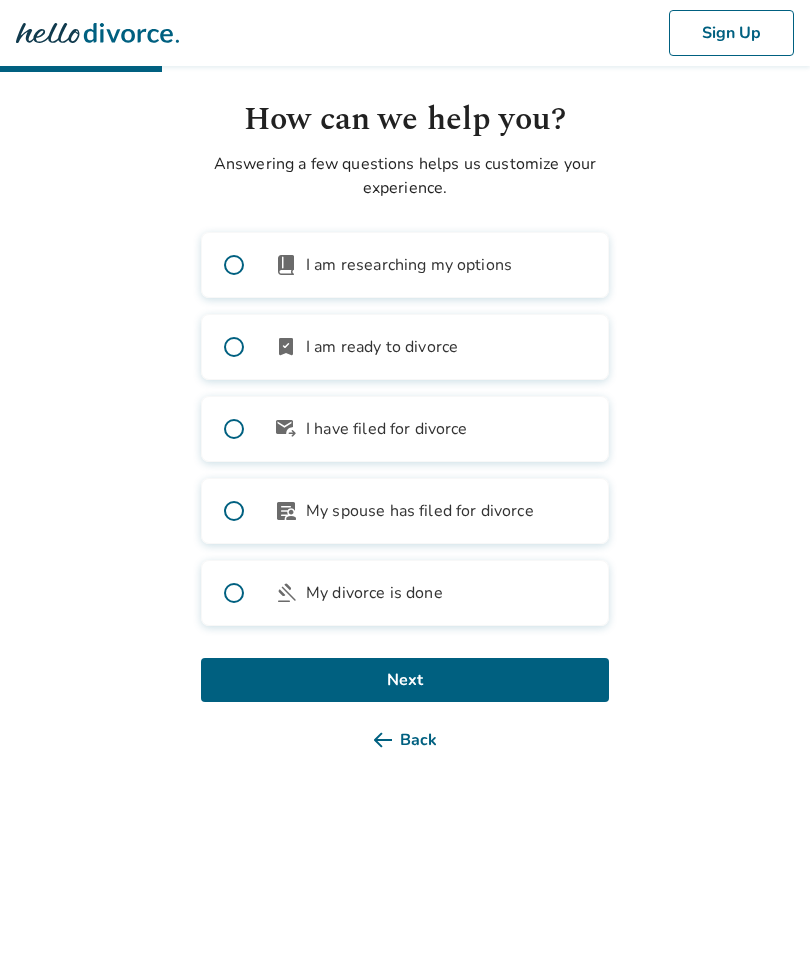 click on "Back" at bounding box center [405, 740] 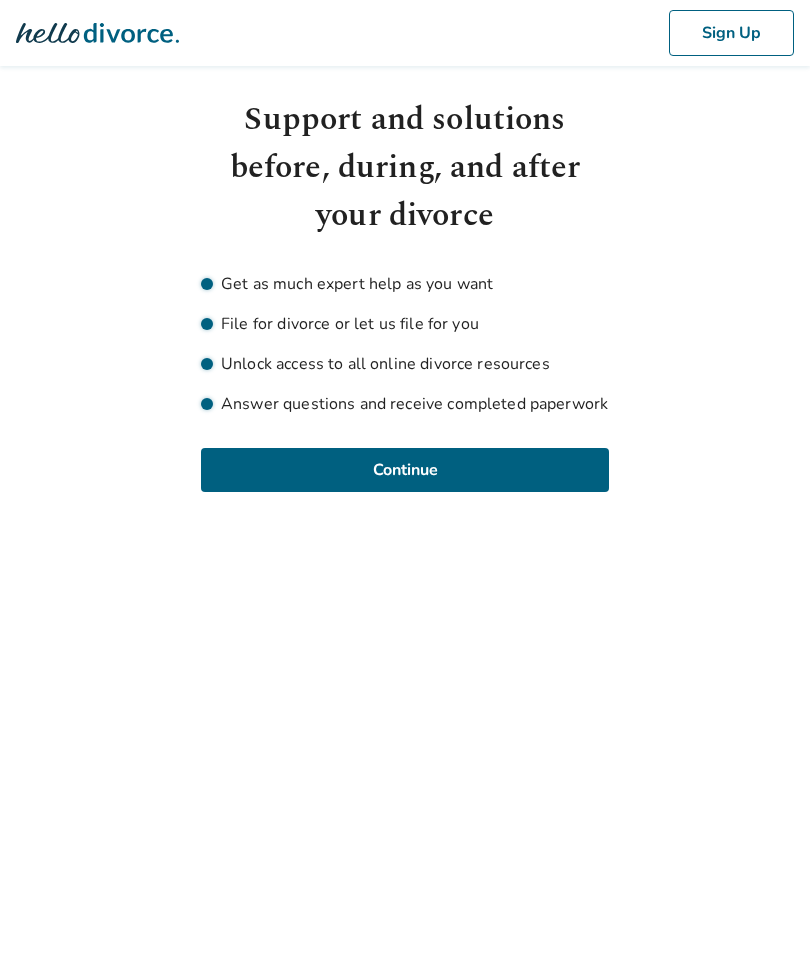 click on "Continue" at bounding box center (405, 470) 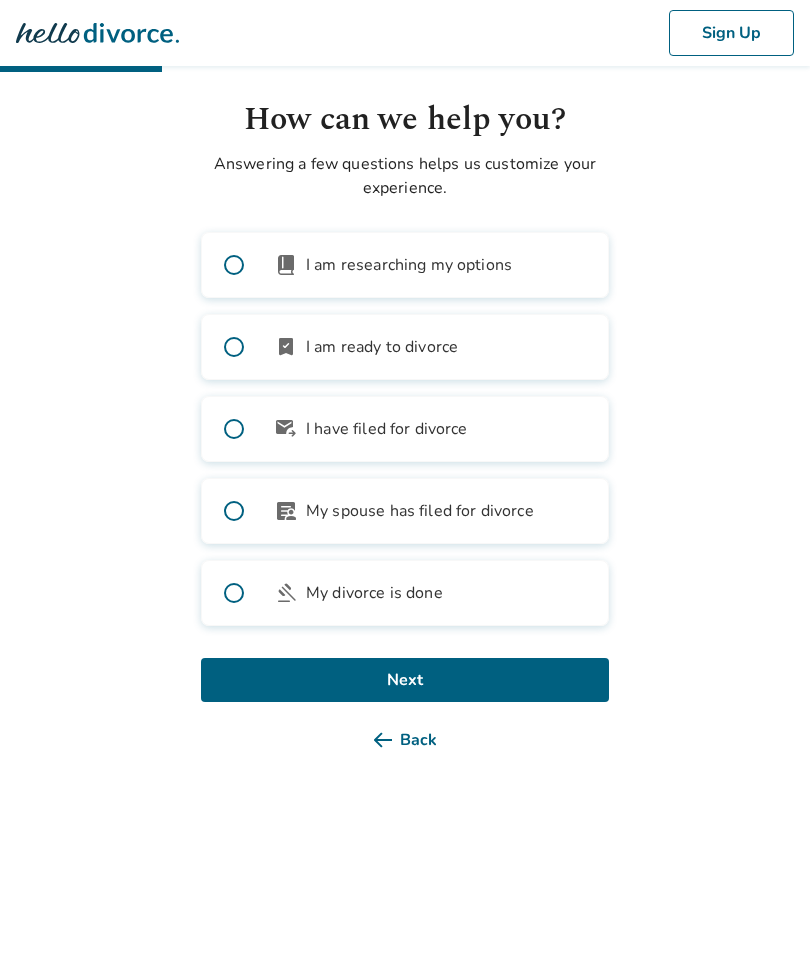 click on "Back" at bounding box center [405, 740] 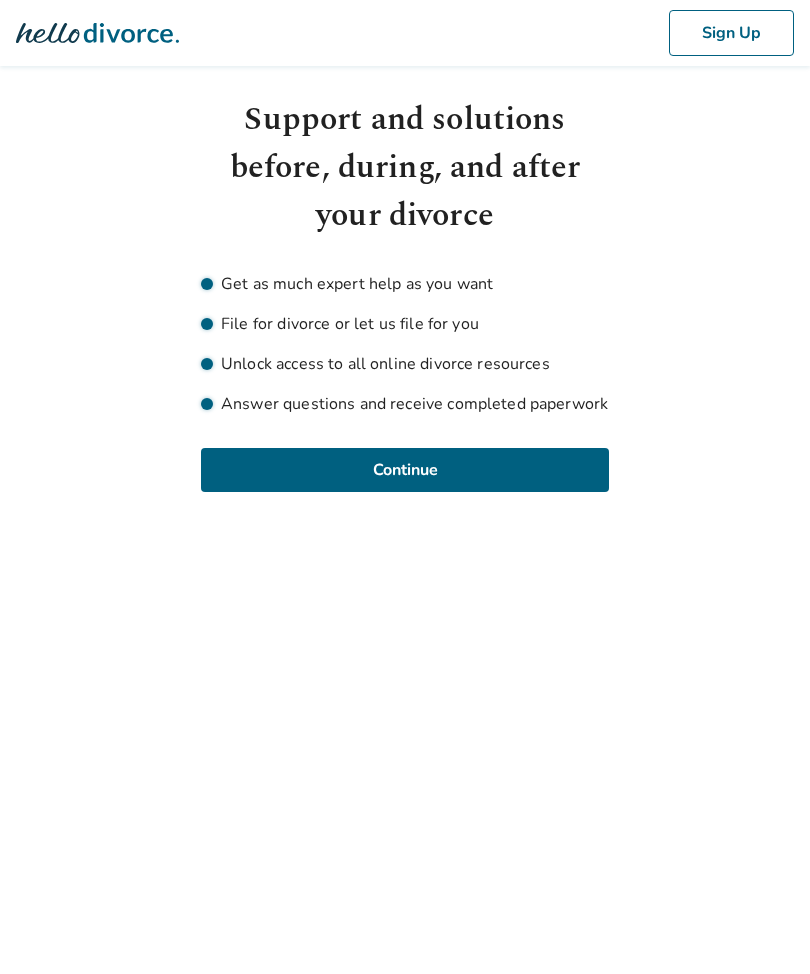 click on "Continue" at bounding box center (405, 470) 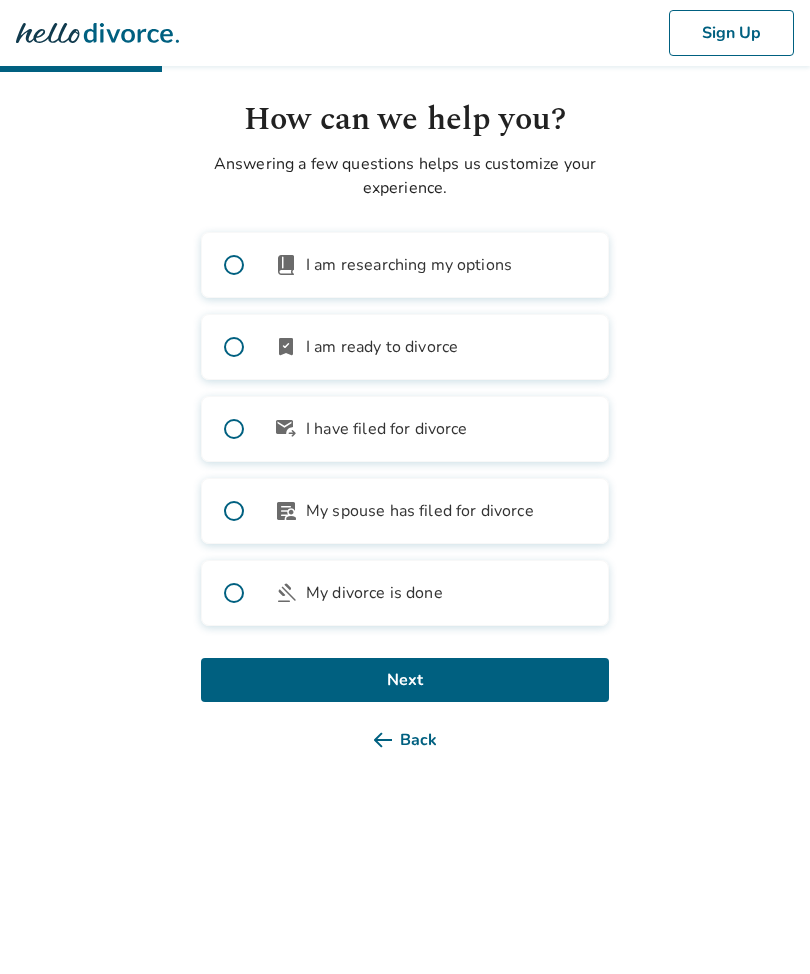 click on "How can we help you? Answering a few questions helps us customize your experience. book_2 I am researching my options bookmark_check I am ready to divorce outgoing_mail I have filed for divorce article_person My spouse has filed for divorce gavel My divorce is done Back Next" at bounding box center (405, 429) 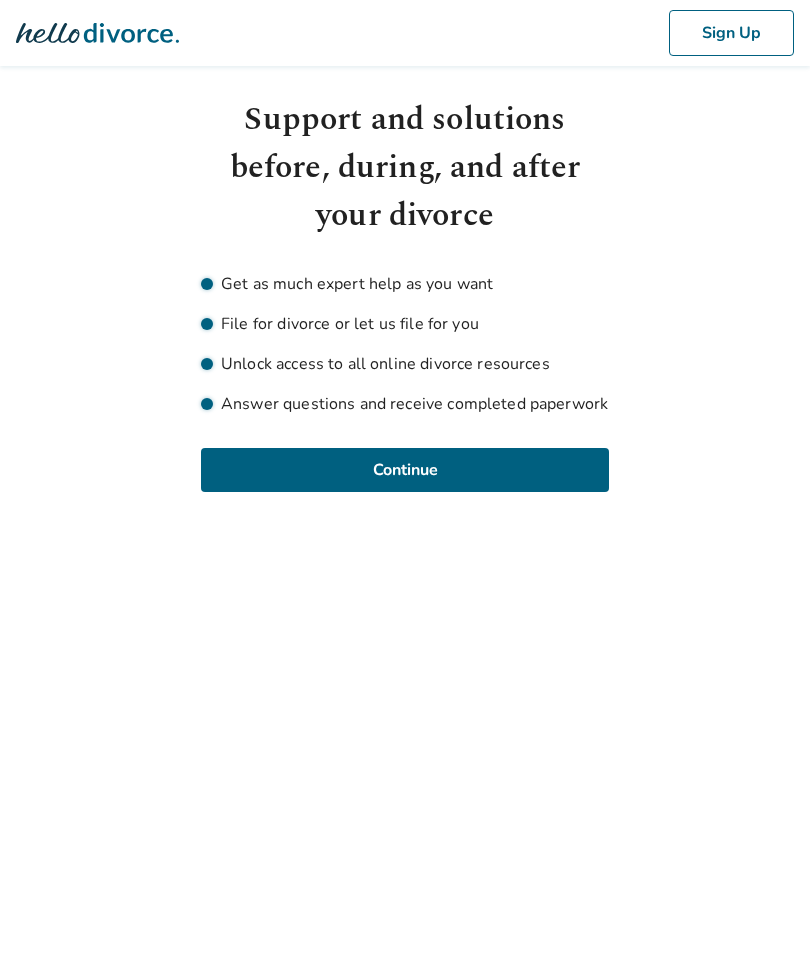 click on "Continue" at bounding box center (405, 470) 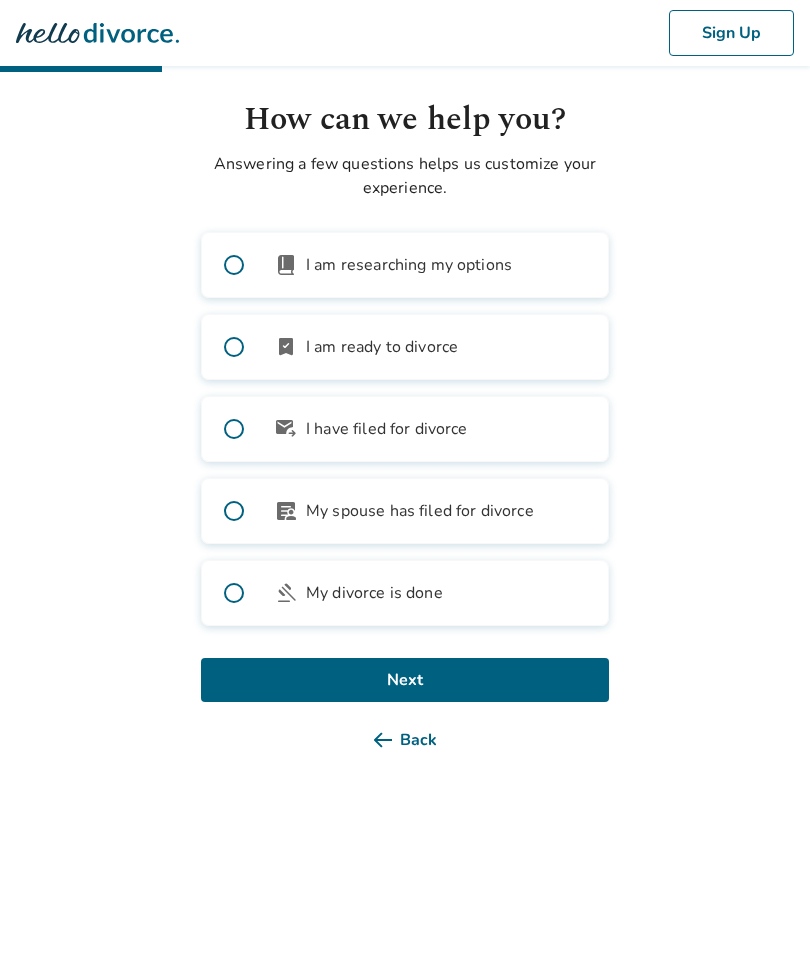 click on "Back" at bounding box center [405, 740] 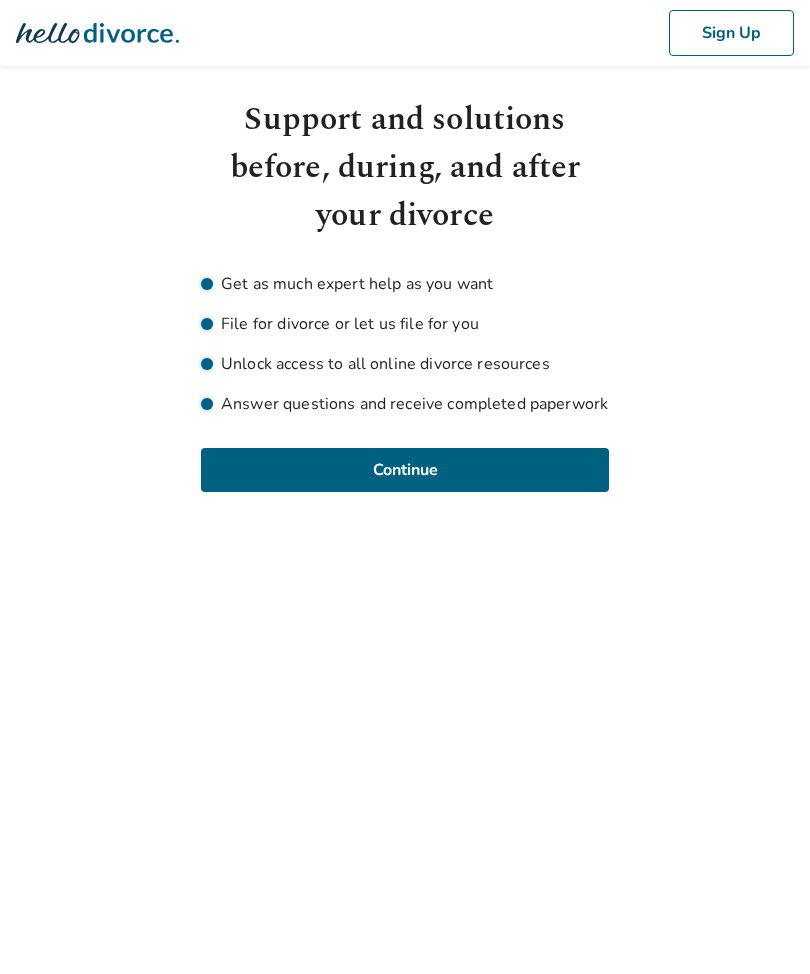 click on "Continue" at bounding box center (405, 470) 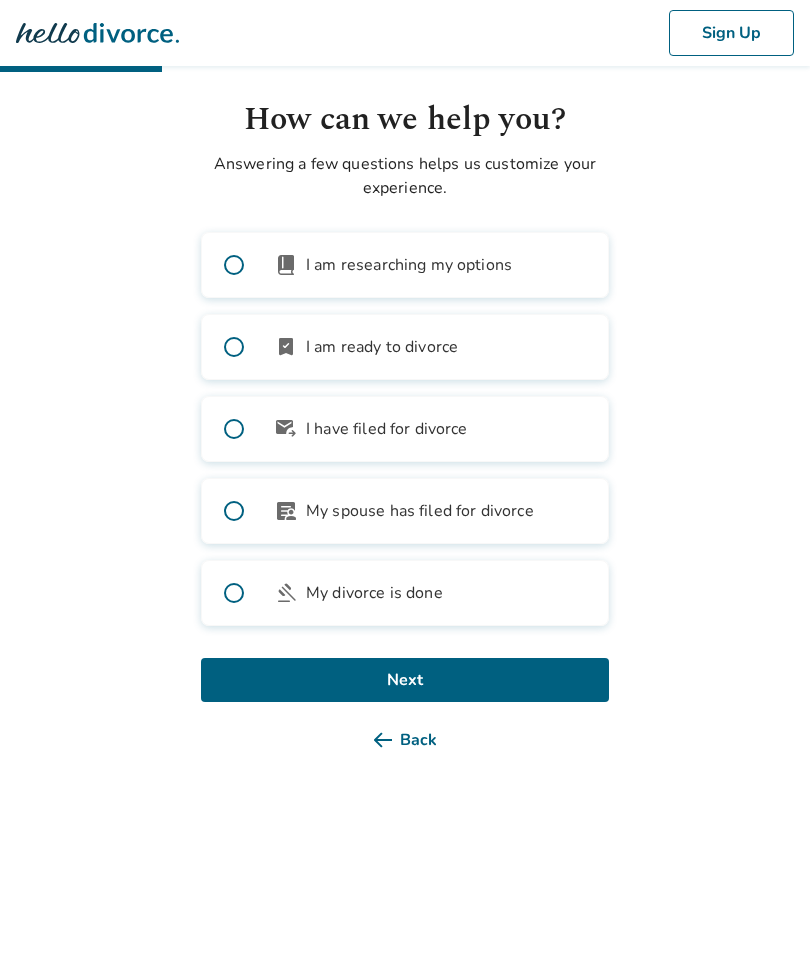 click on "Back" at bounding box center [405, 740] 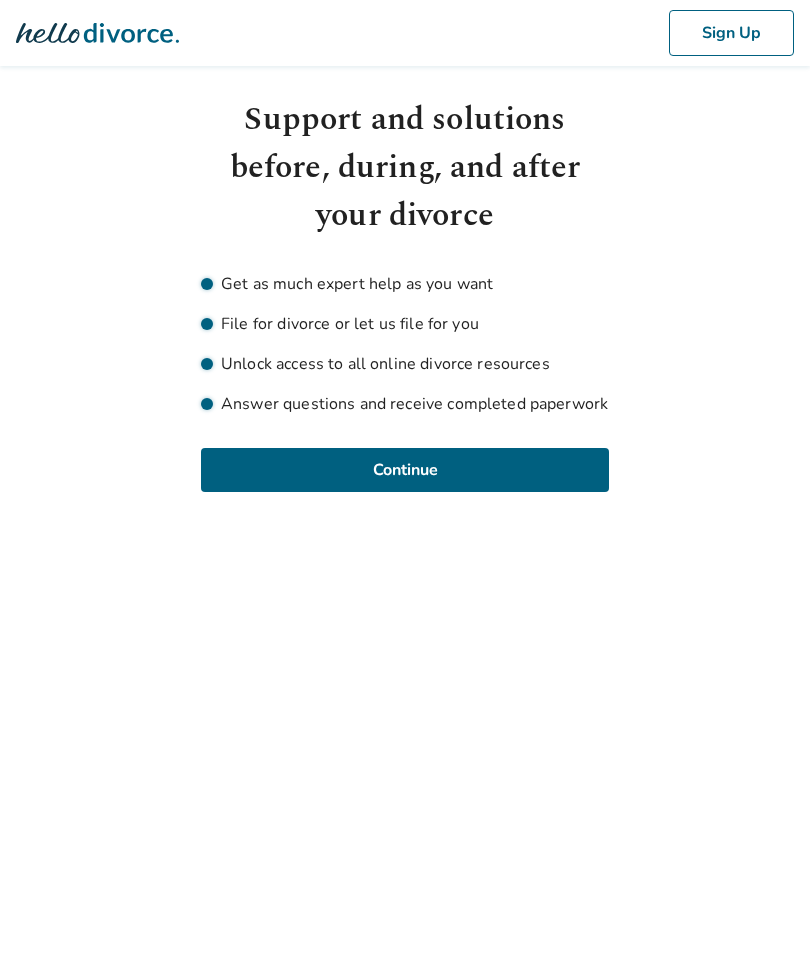 click on "Continue" at bounding box center [405, 470] 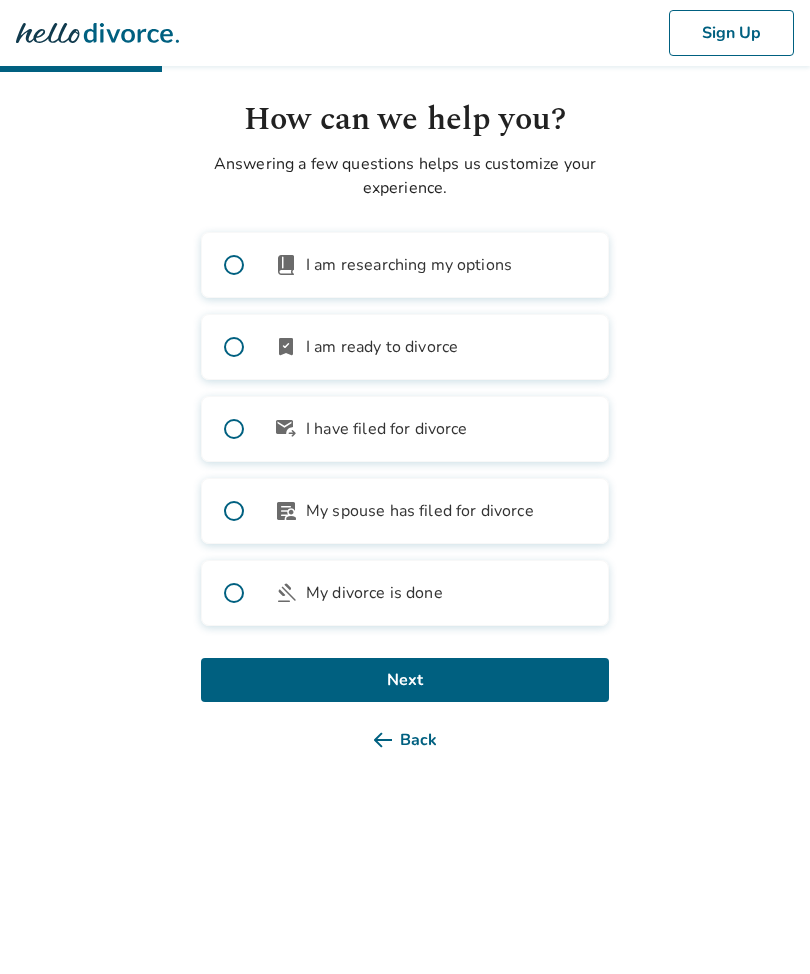 click on "article_person My spouse has filed for divorce" at bounding box center [405, 511] 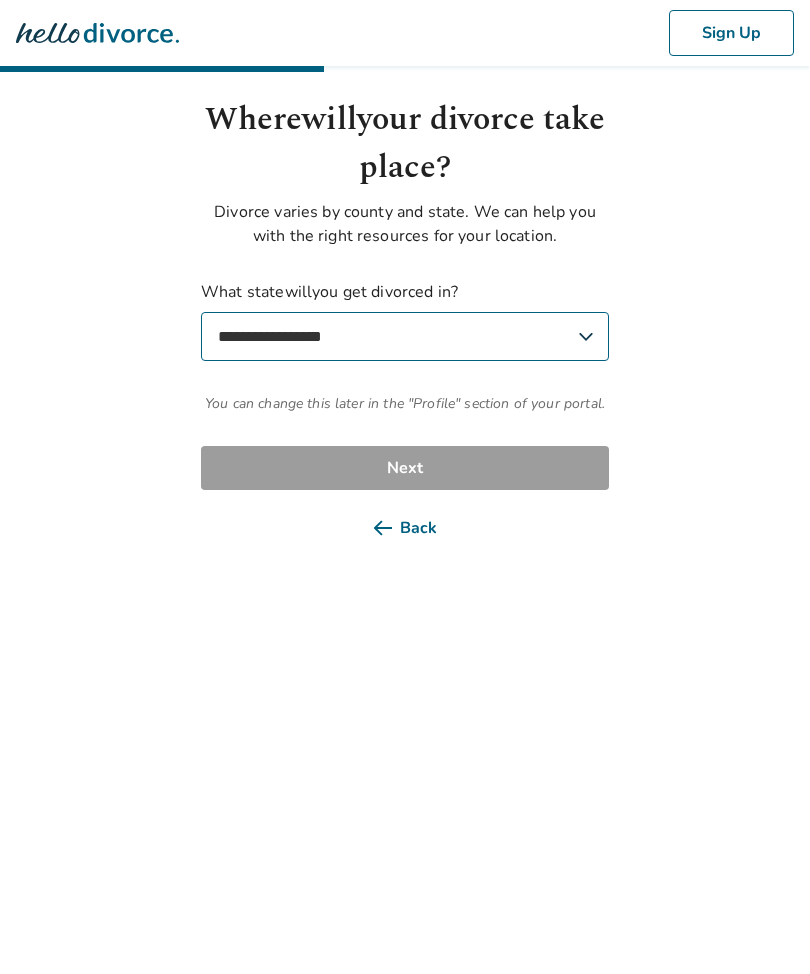 click on "Back" at bounding box center [405, 528] 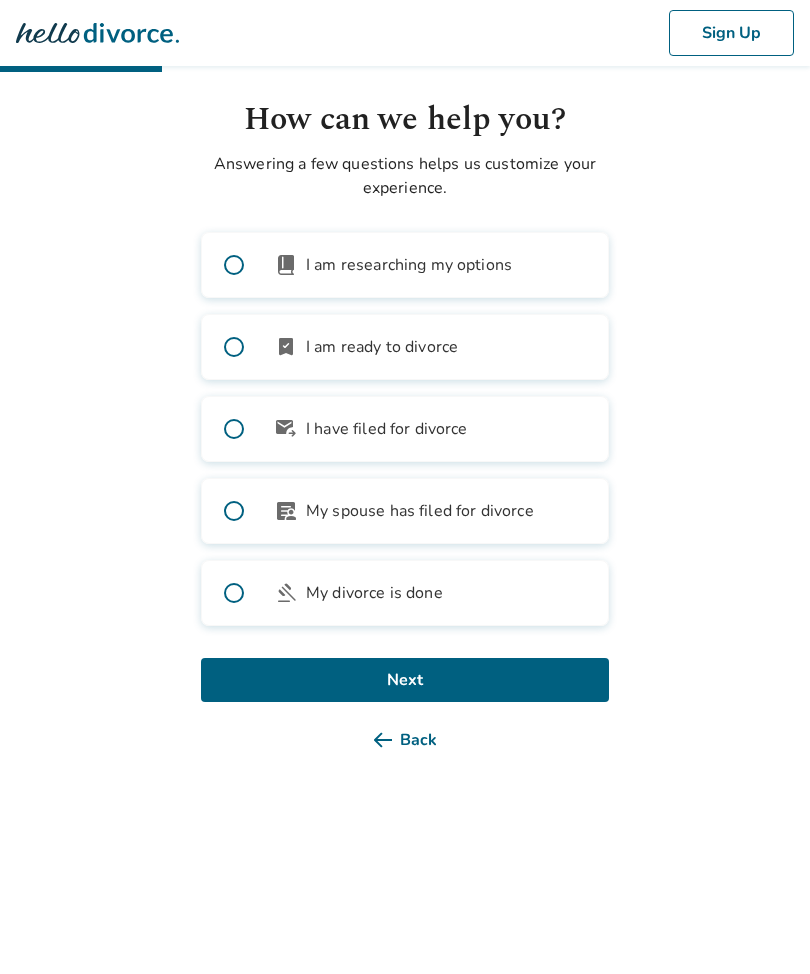 click on "Back" at bounding box center [405, 740] 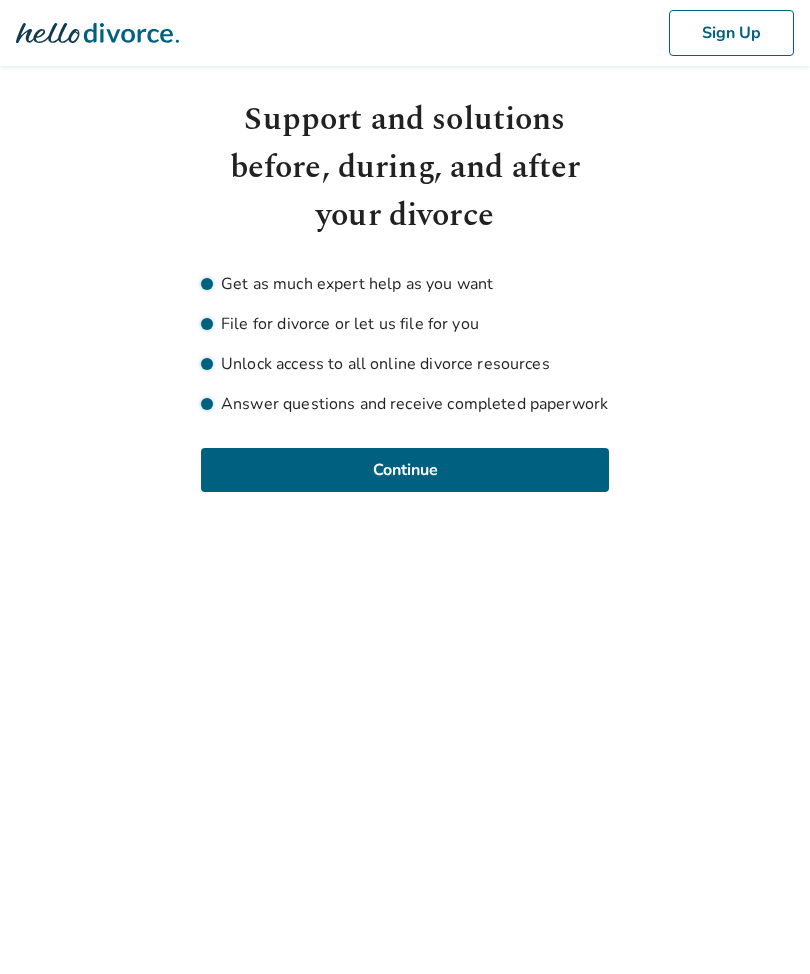 click on "Answer questions and receive completed paperwork" at bounding box center [405, 404] 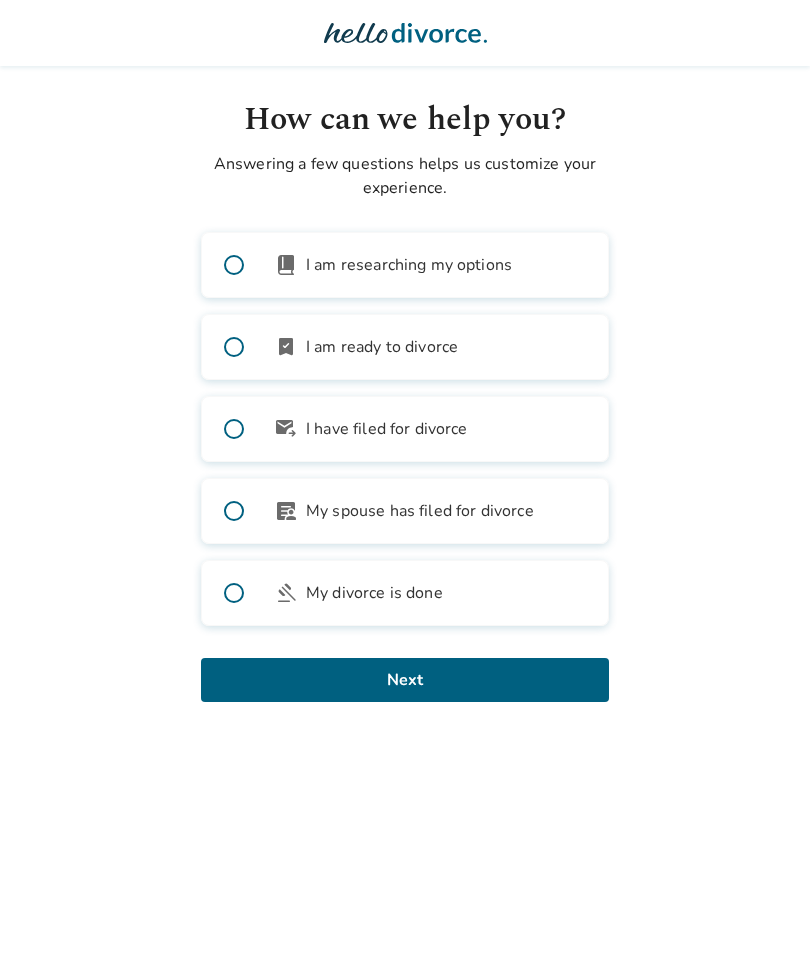 click at bounding box center [405, 33] 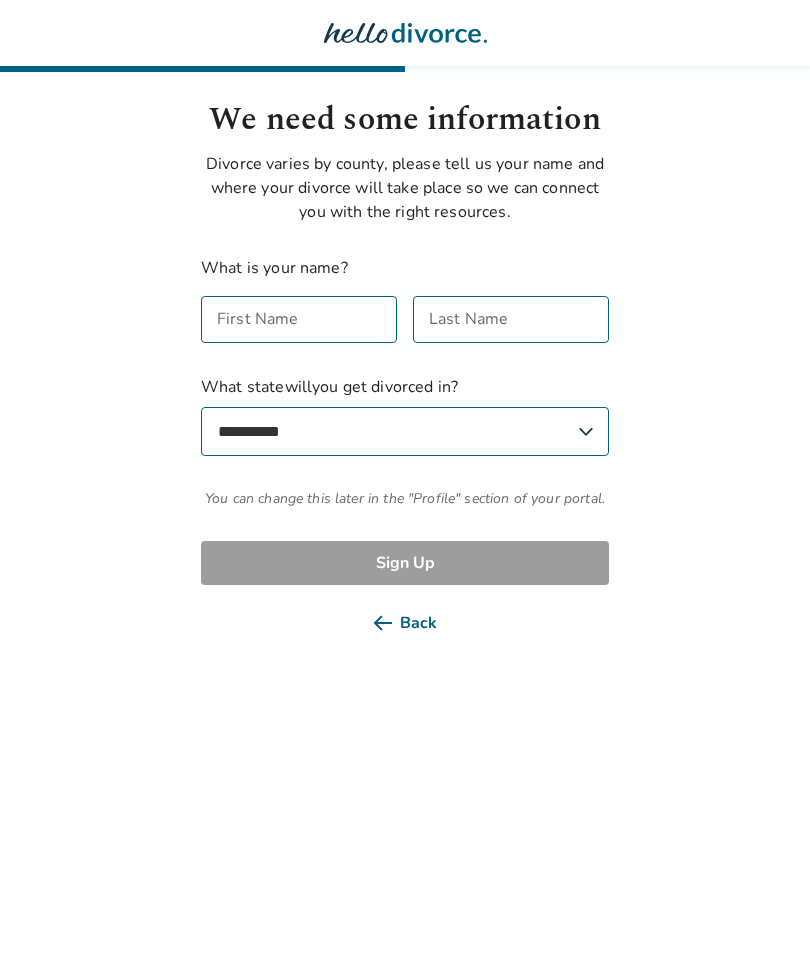 click on "Back" at bounding box center (405, 623) 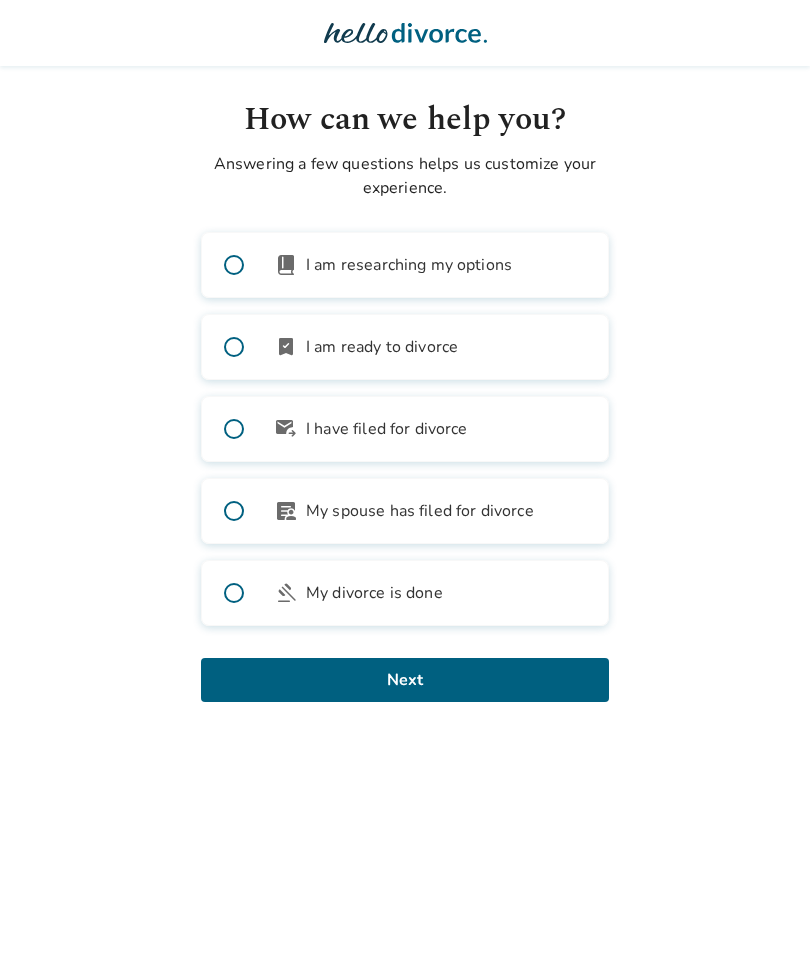 click on "Next" at bounding box center [405, 680] 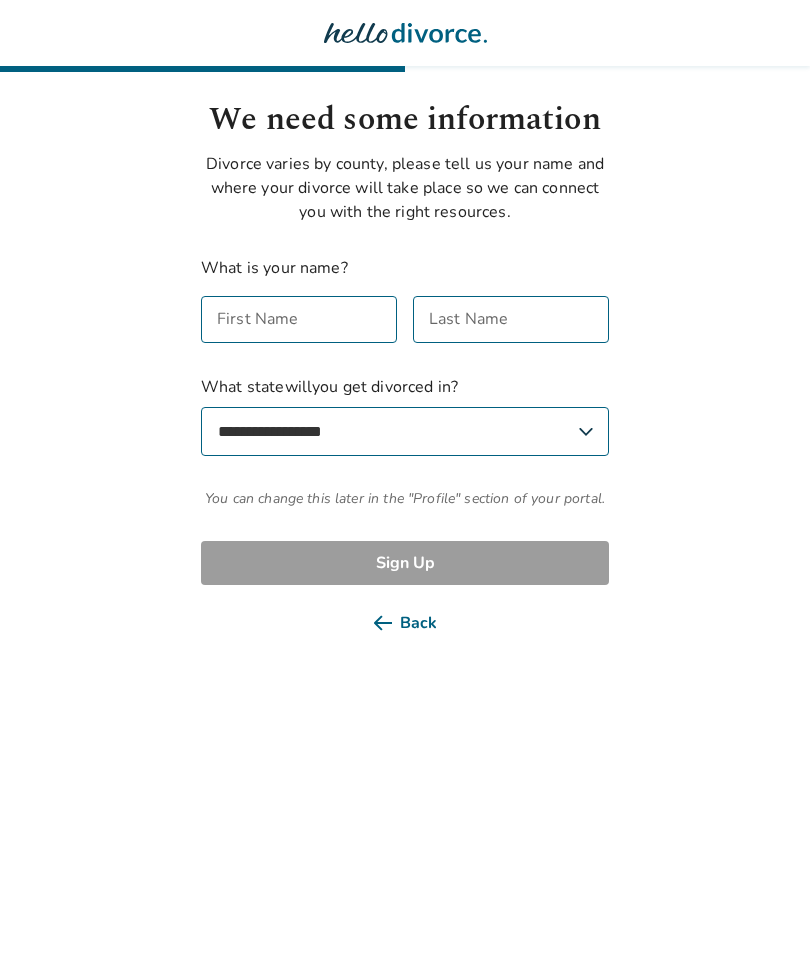 click on "**********" at bounding box center (405, 415) 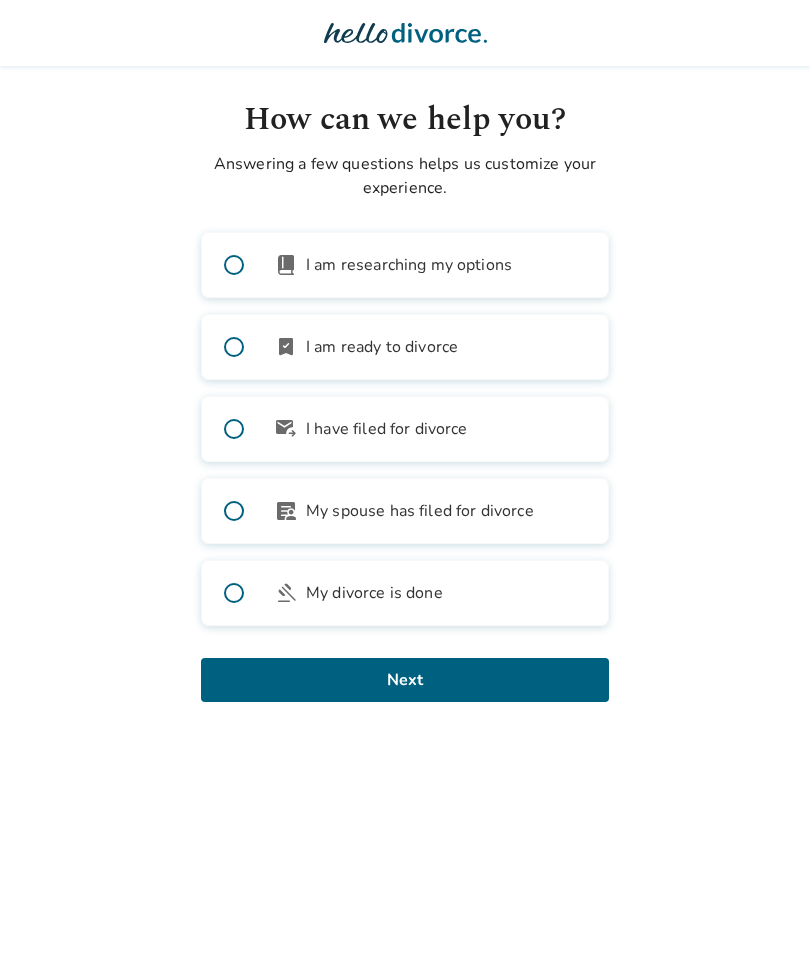 click on "bookmark_check I am ready to divorce" at bounding box center (405, 347) 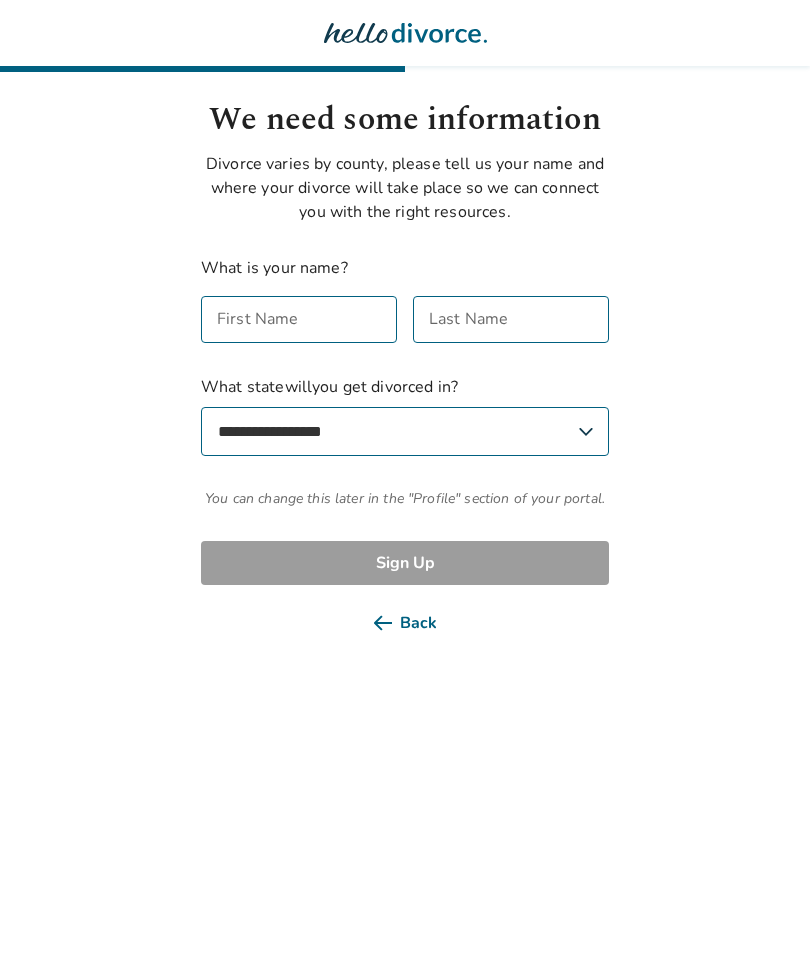 click on "**********" at bounding box center [405, 431] 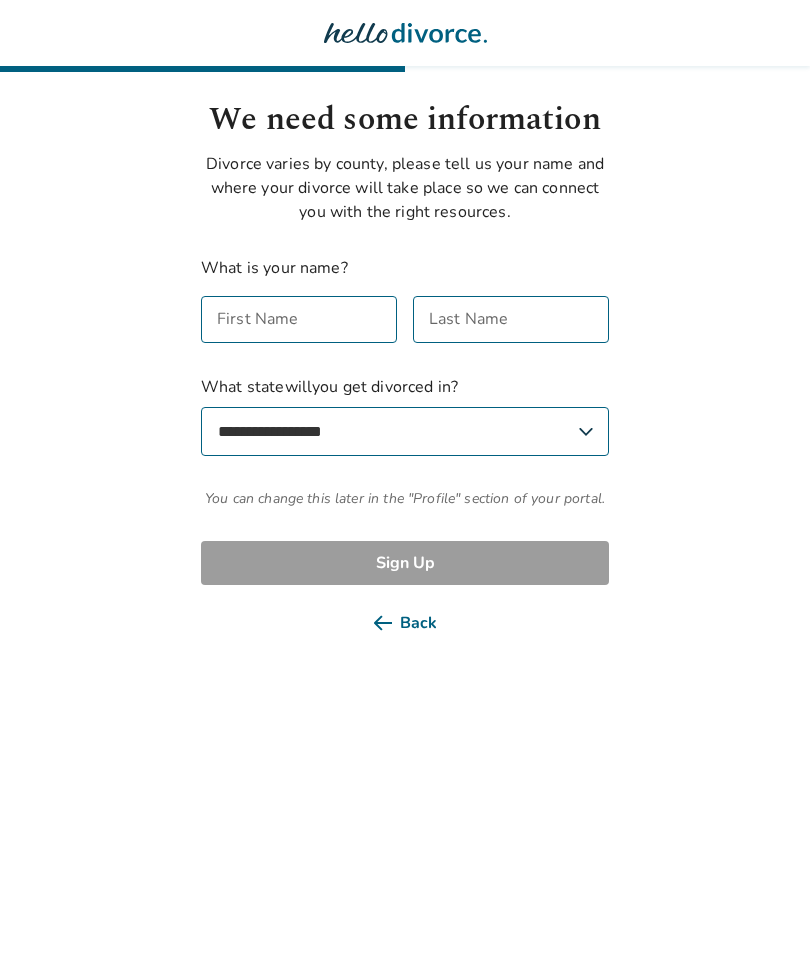 select on "**" 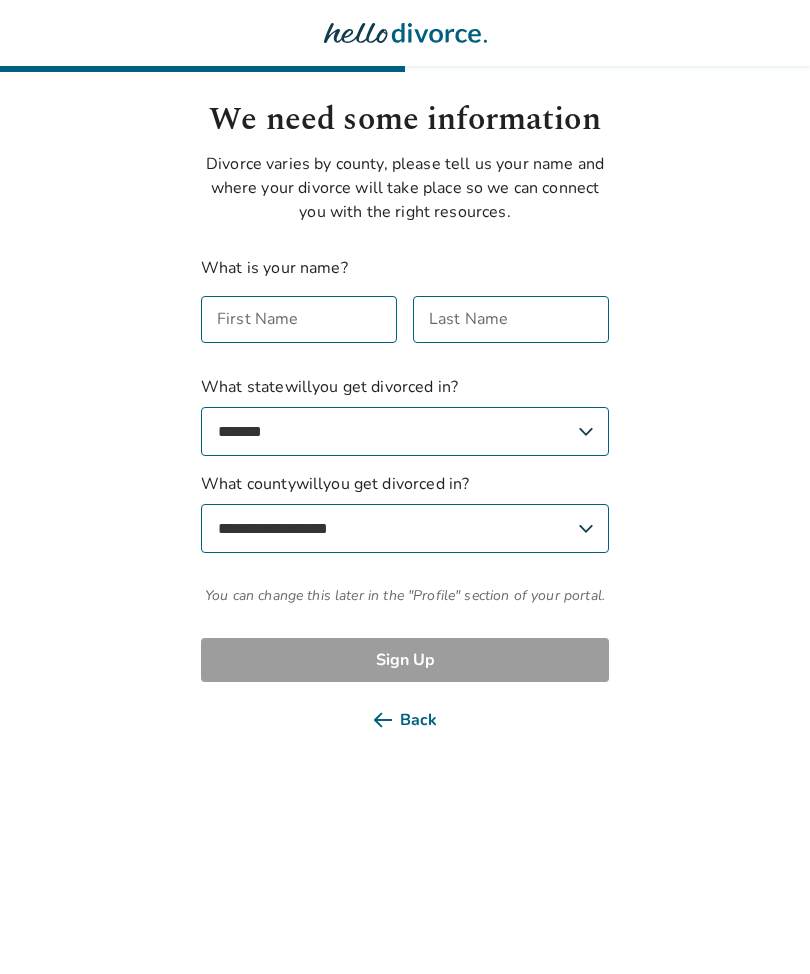 click on "Back" at bounding box center [405, 720] 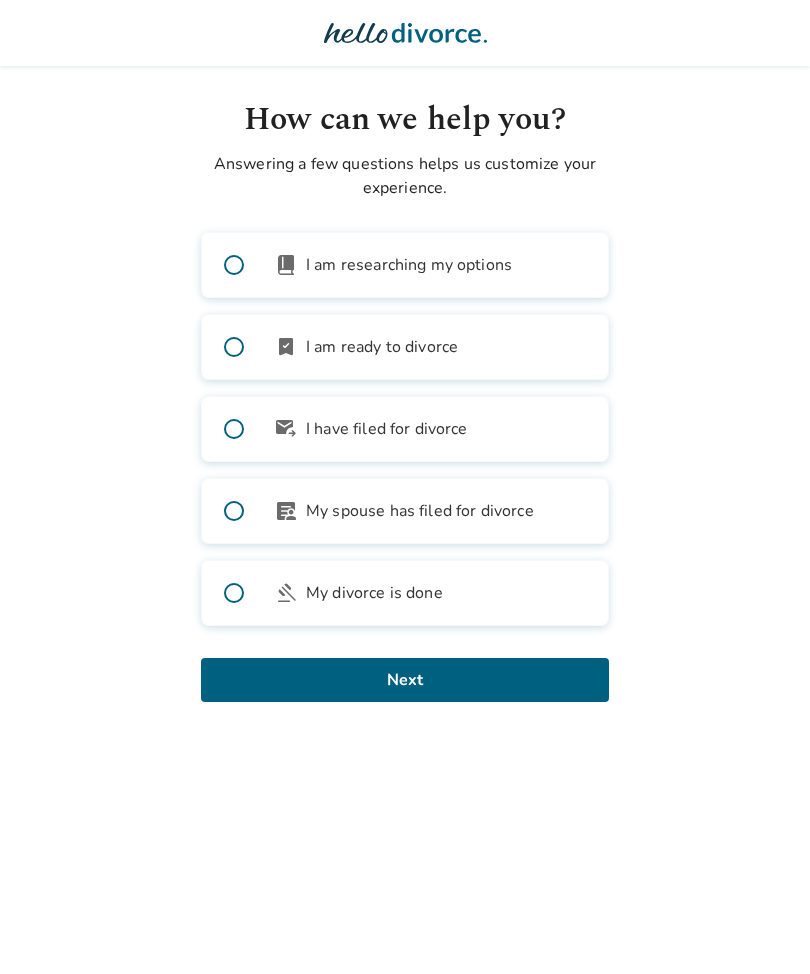 click on "Next" at bounding box center (405, 680) 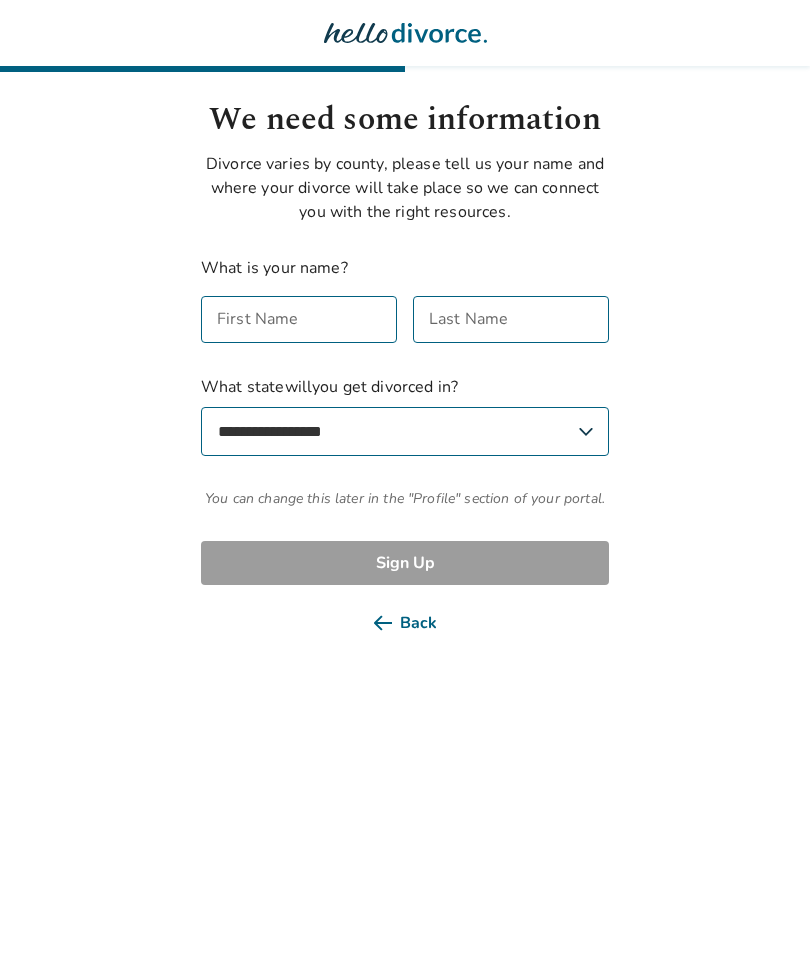 click on "Back" at bounding box center (405, 623) 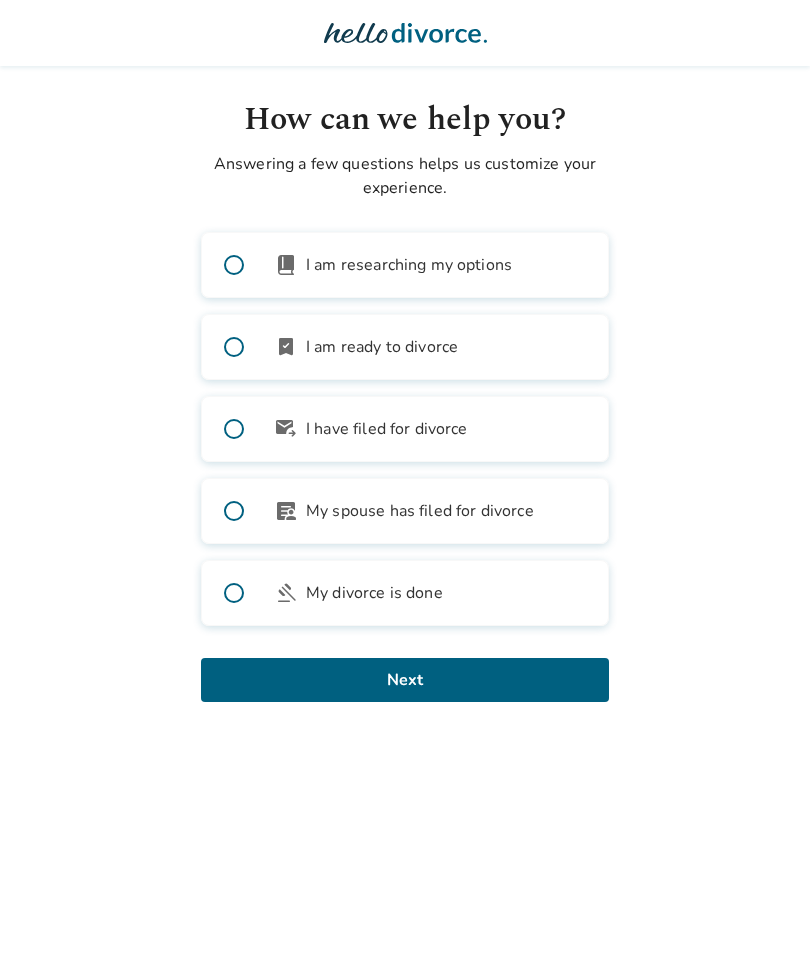click on "gavel My divorce is done" at bounding box center (405, 593) 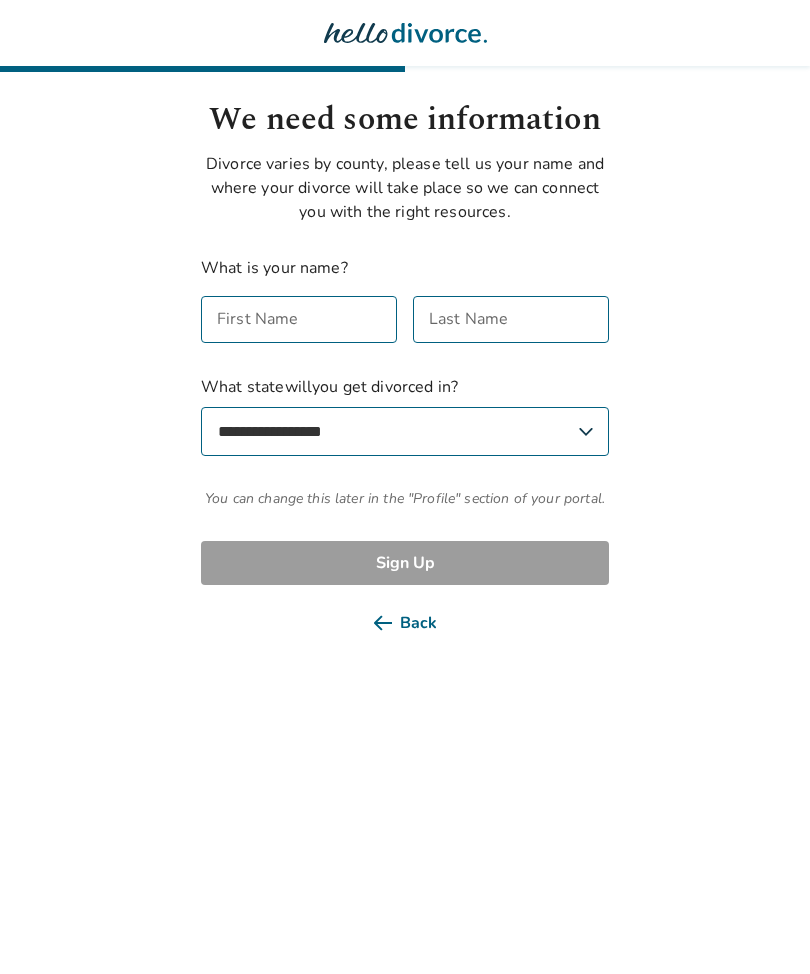 click on "We need some information Divorce varies by county, please tell us your name and where your divorce will take place so we can connect you with the right resources. What is your name? [FIRST] [FIRST] [LAST] [LAST] What state will you get divorced in? Select Your State [STATE] You can change this later in the "Profile" section of your portal. Back Sign Up" at bounding box center [405, 334] 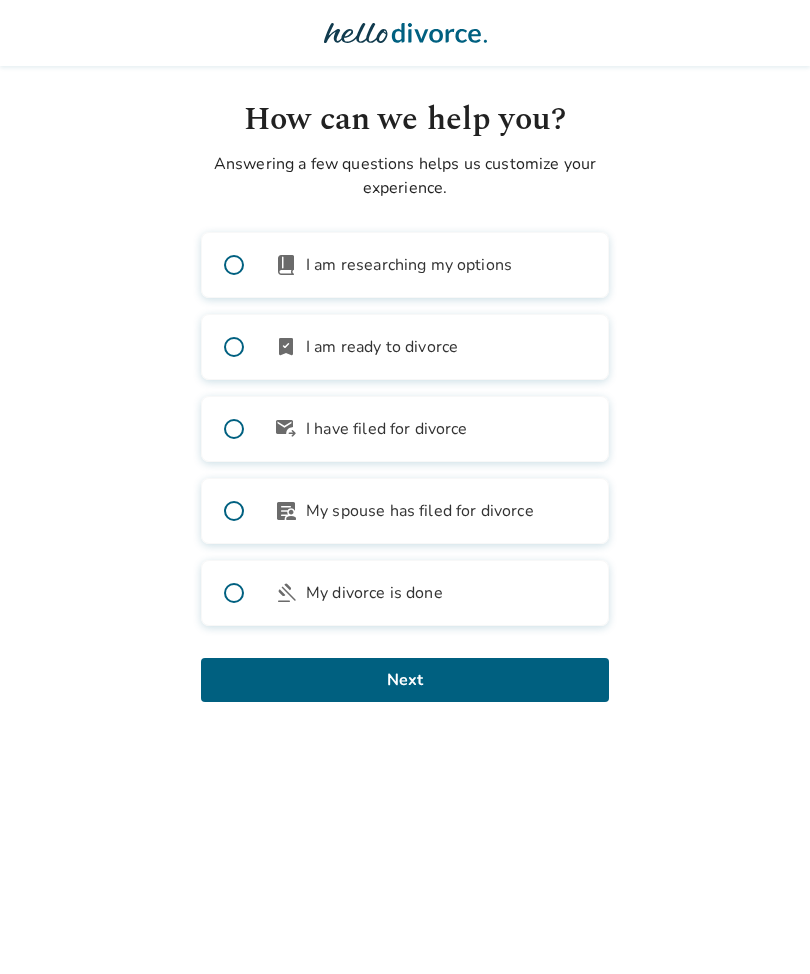 click on "Next" at bounding box center [405, 680] 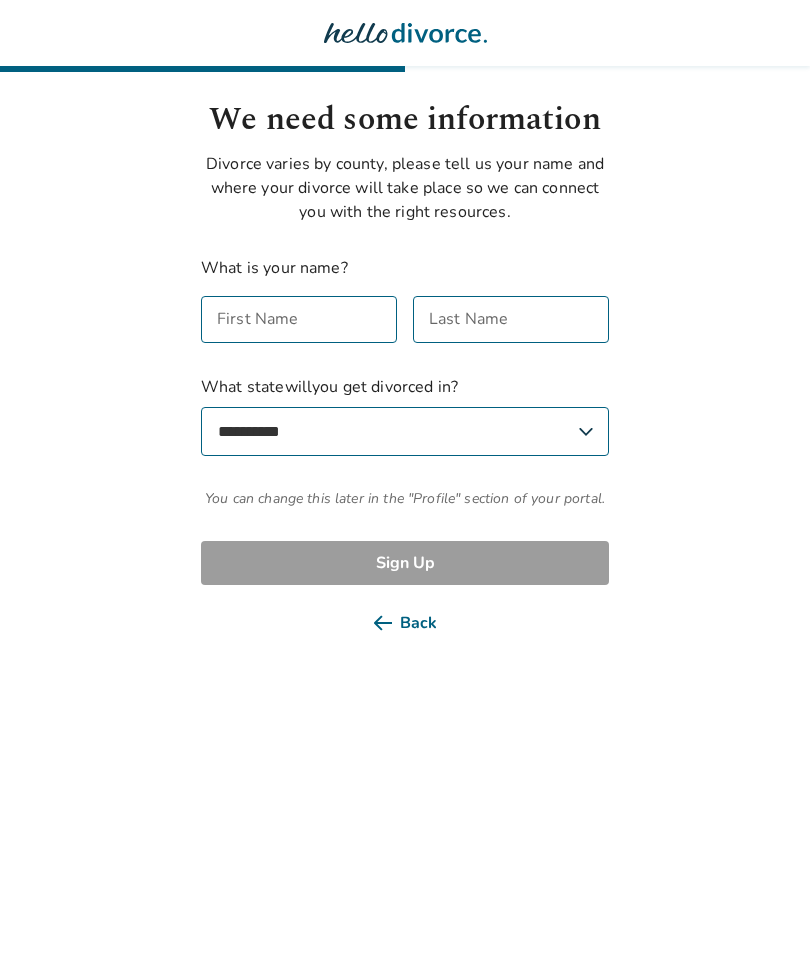 click on "We need some information Divorce varies by county, please tell us your name and where your divorce will take place so we can connect you with the right resources. What is your name? [FIRST] [FIRST] [LAST] [LAST] What state will you get divorced in? Select Your State [STATE] You can change this later in the "Profile" section of your portal. Back Sign Up" at bounding box center [405, 334] 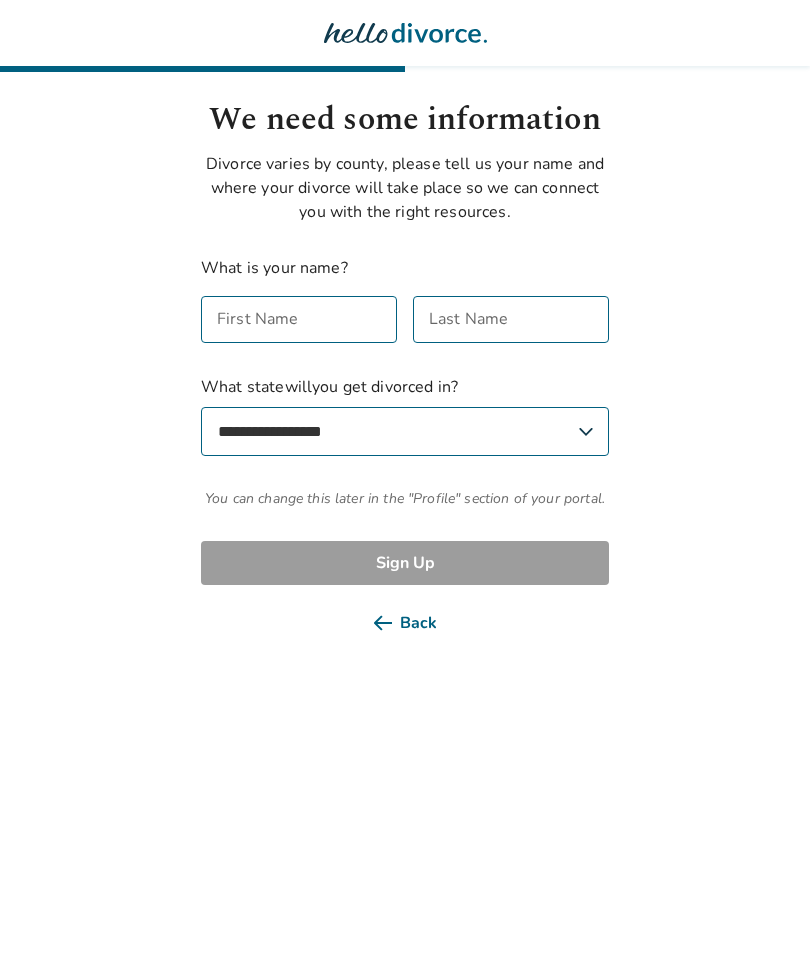 click on "Back" at bounding box center (405, 623) 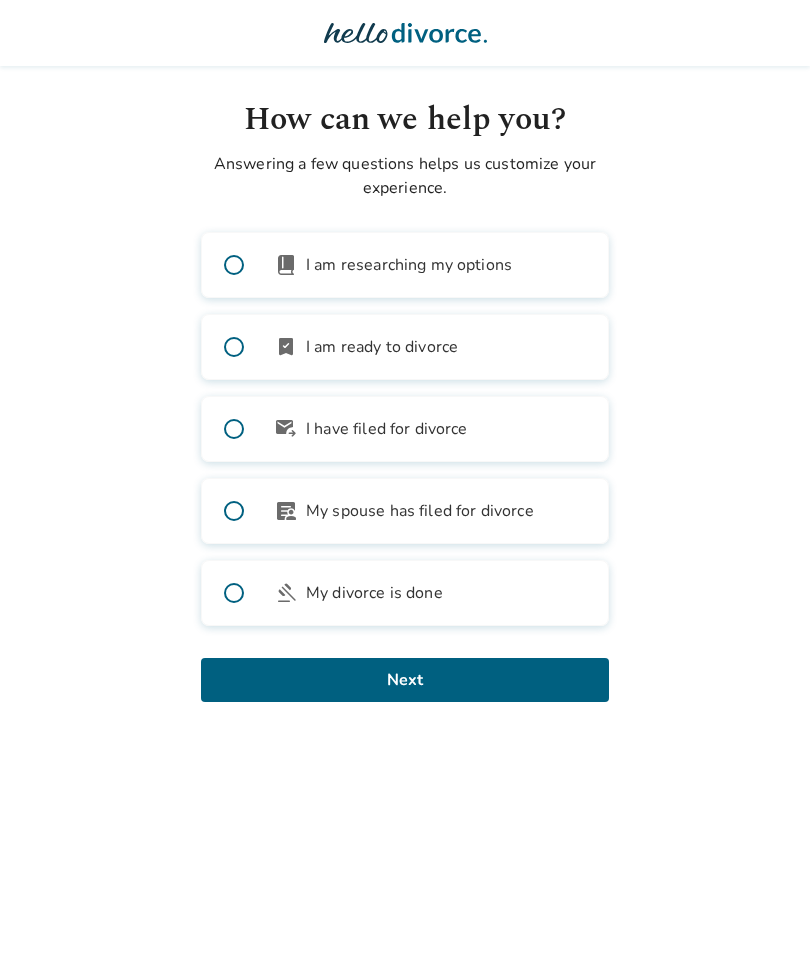 click on "How can we help you? Answering a few questions helps us customize your experience. book_2 I am researching my options bookmark_check I am ready to divorce outgoing_mail I have filed for divorce article_person My spouse has filed for divorce gavel My divorce is done Next" at bounding box center (405, 407) 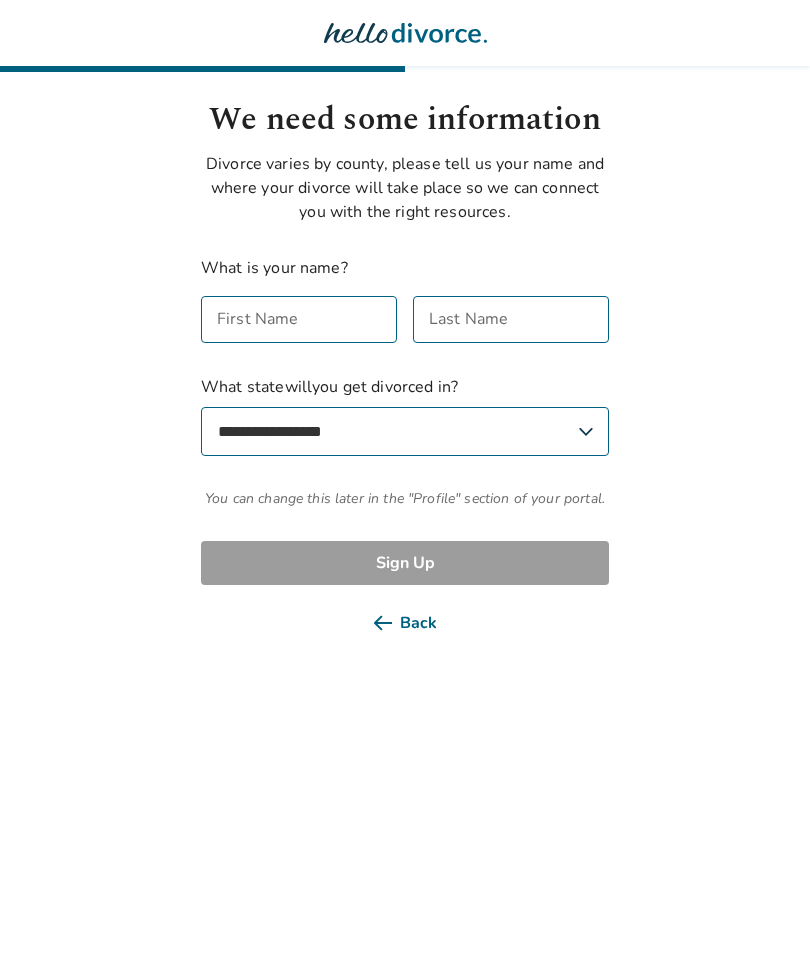 click on "Back" at bounding box center [405, 623] 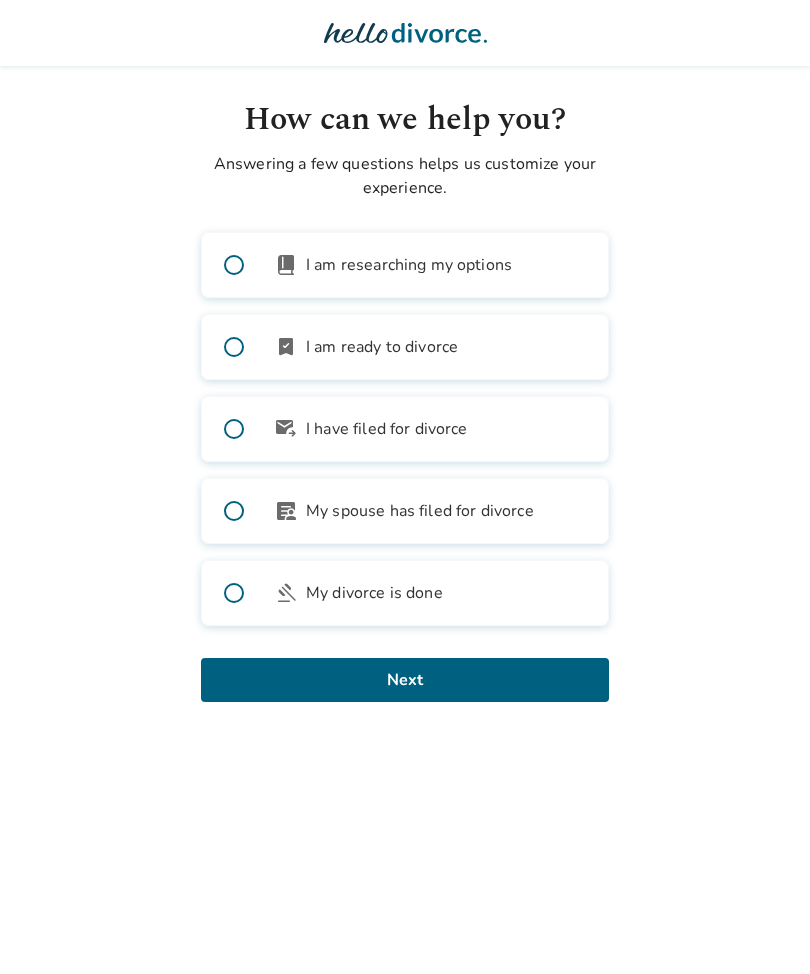 click on "Next" at bounding box center (405, 680) 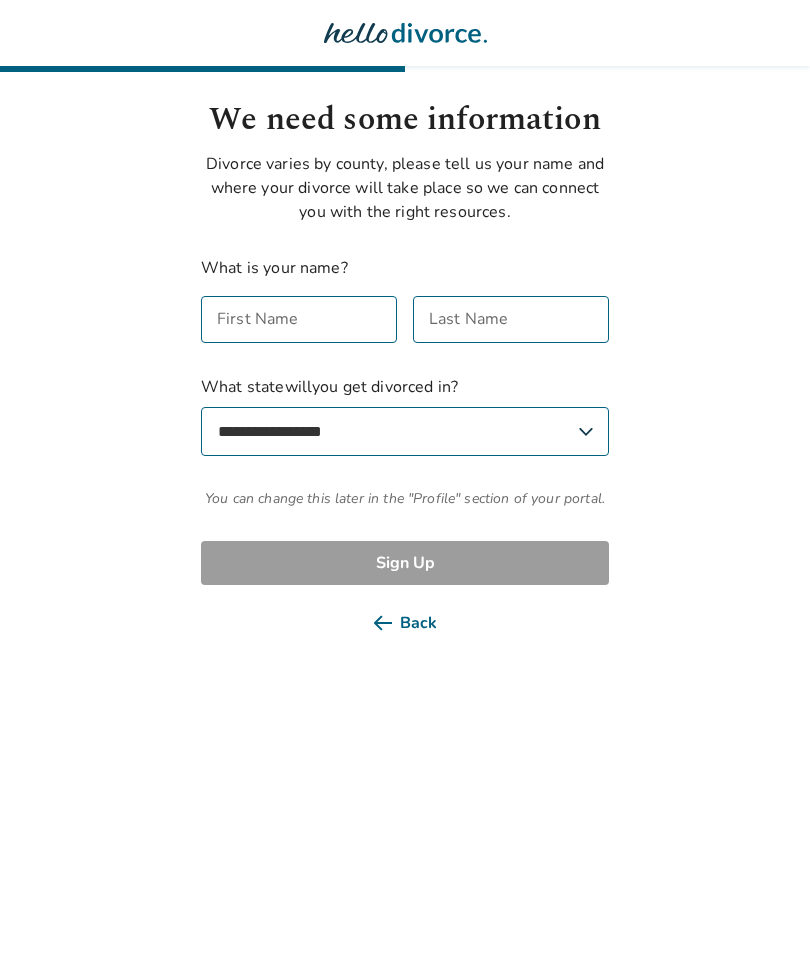 click on "Back" at bounding box center (405, 623) 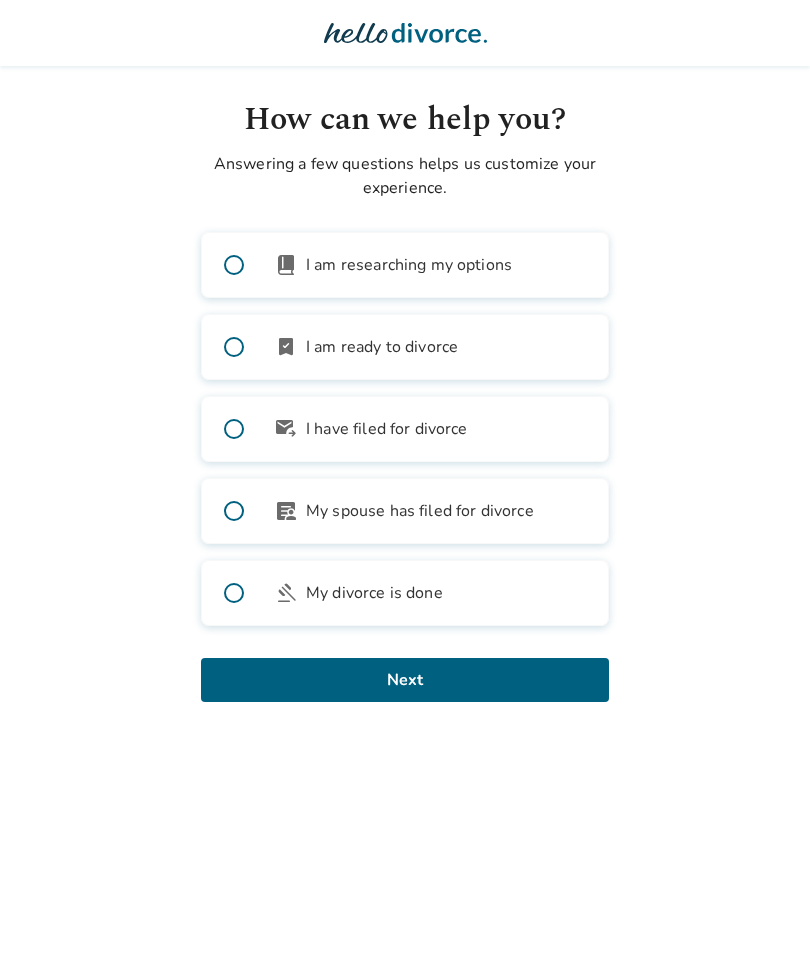 click on "bookmark_check I am ready to divorce" at bounding box center [405, 347] 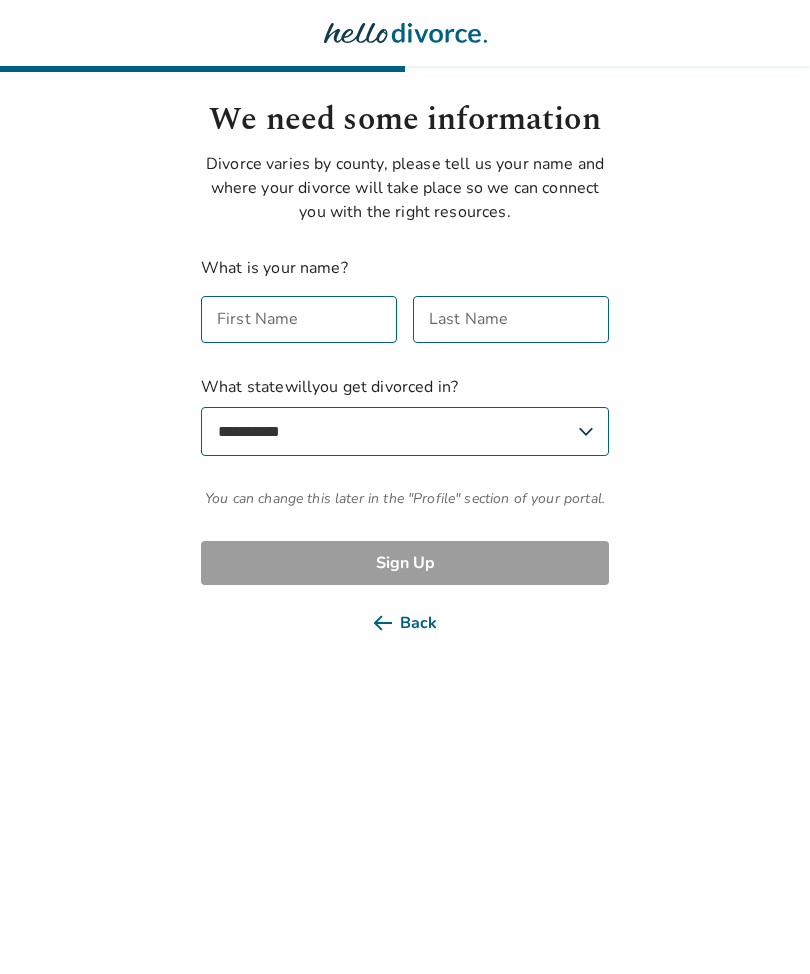 click on "We need some information Divorce varies by county, please tell us your name and where your divorce will take place so we can connect you with the right resources. What is your name? [FIRST] [FIRST] [LAST] [LAST] What state will you get divorced in? Select Your State [STATE] You can change this later in the "Profile" section of your portal. Back Sign Up" at bounding box center (405, 334) 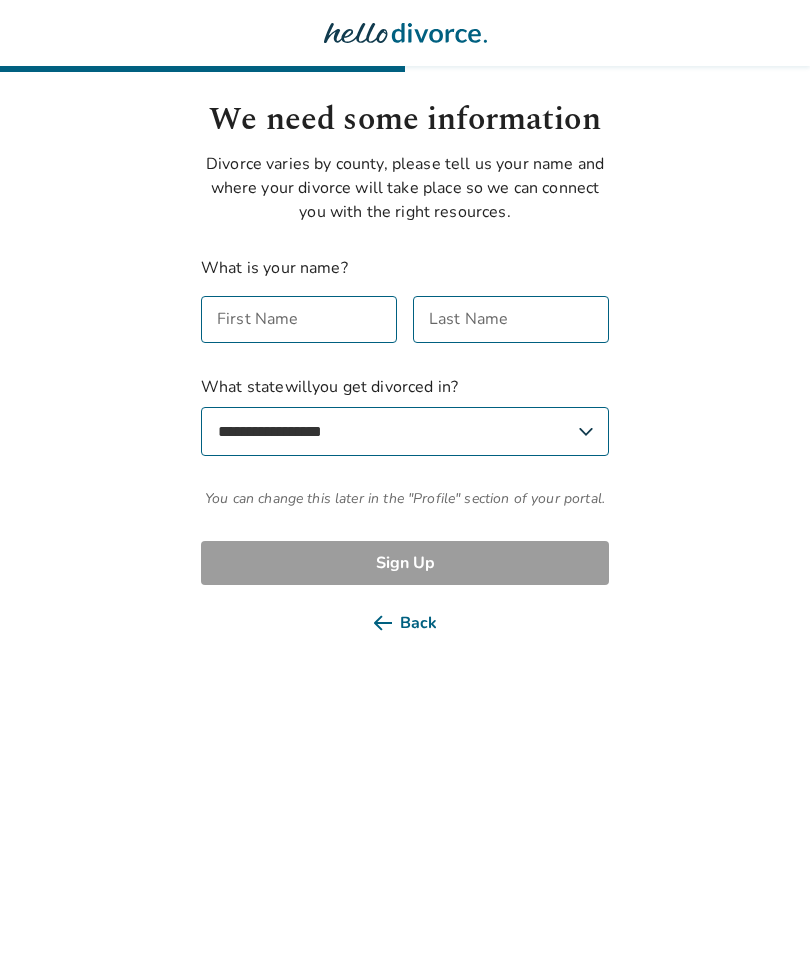 click on "Back" at bounding box center [405, 623] 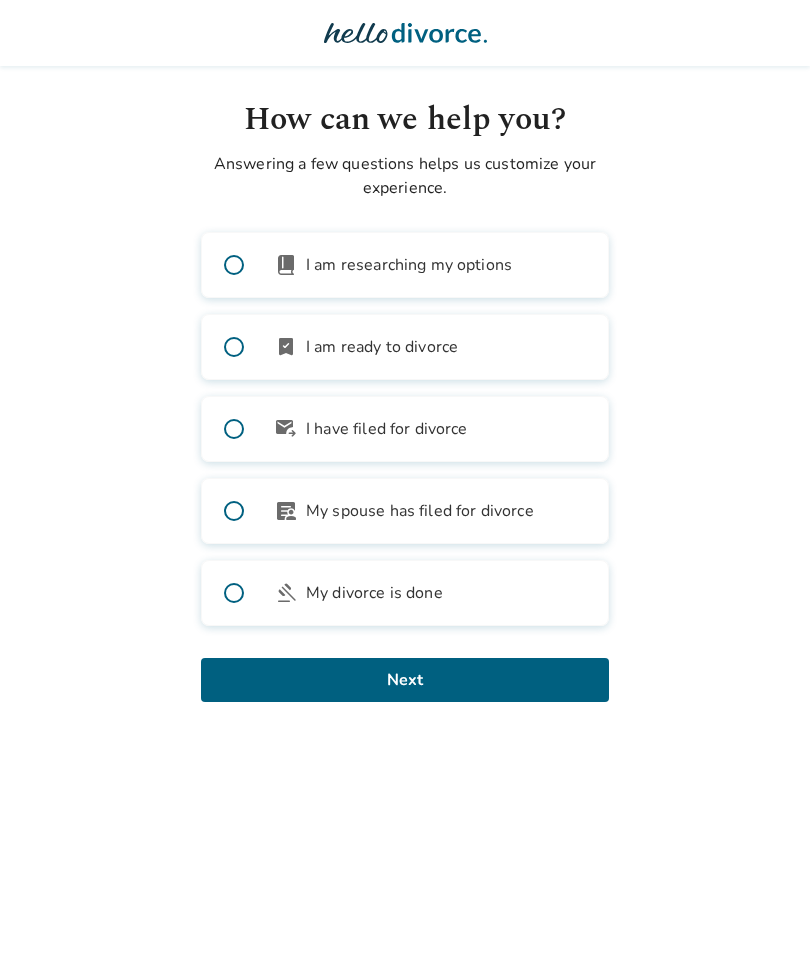 click on "Next" at bounding box center [405, 680] 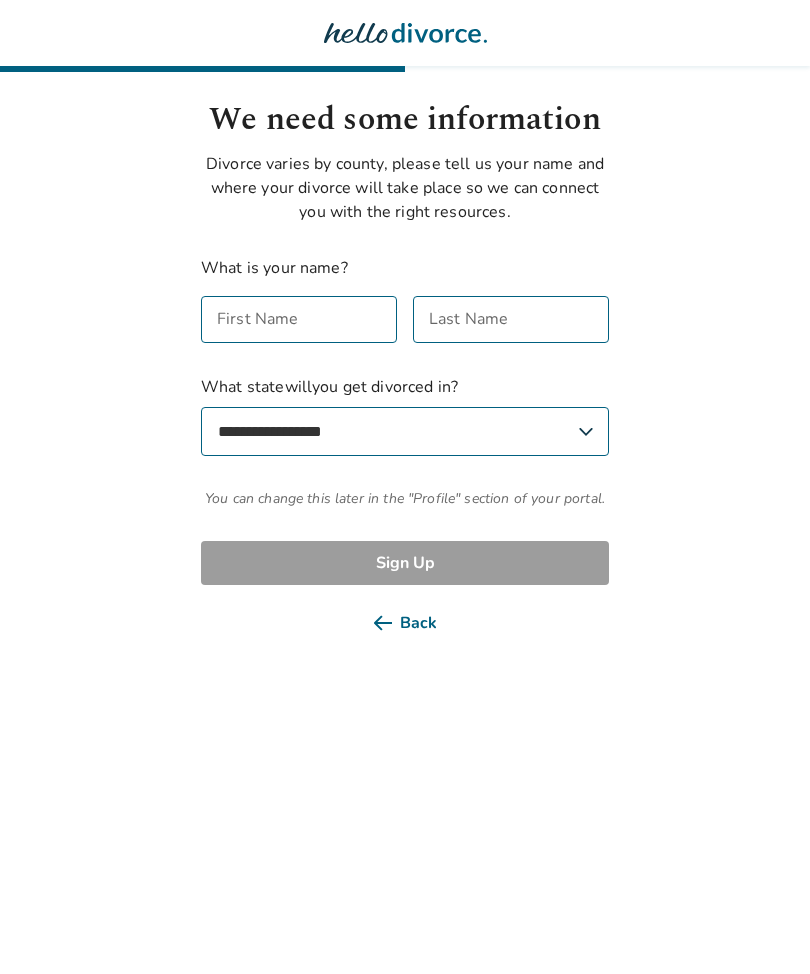 click on "Back" at bounding box center (405, 623) 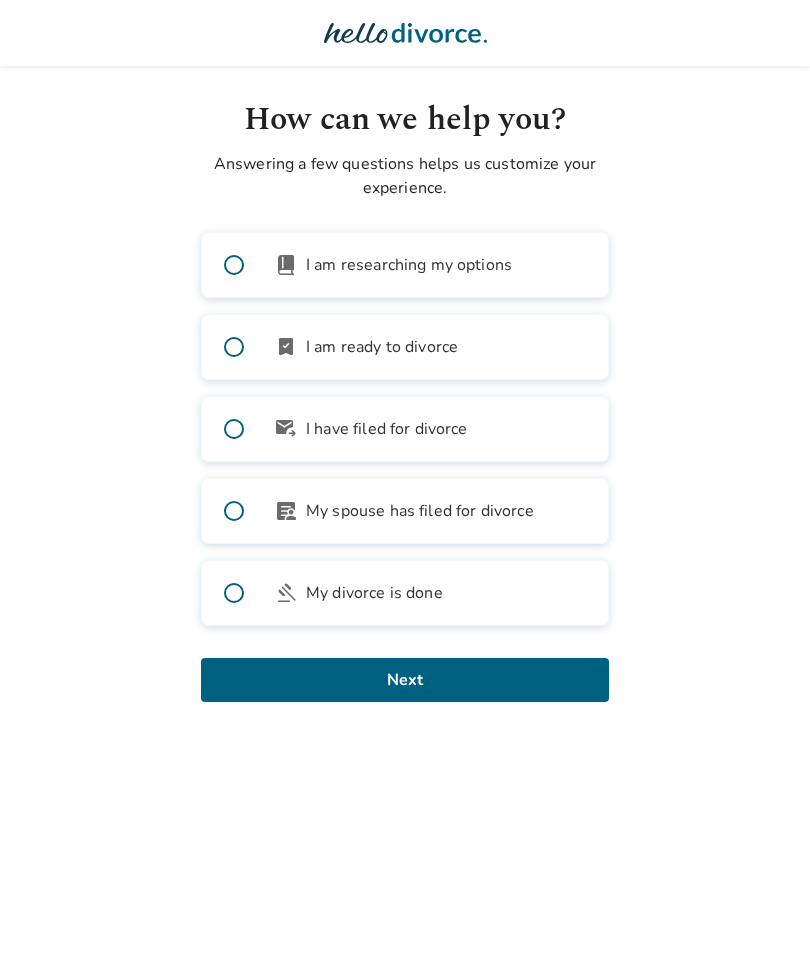 click on "bookmark_check" at bounding box center (286, 347) 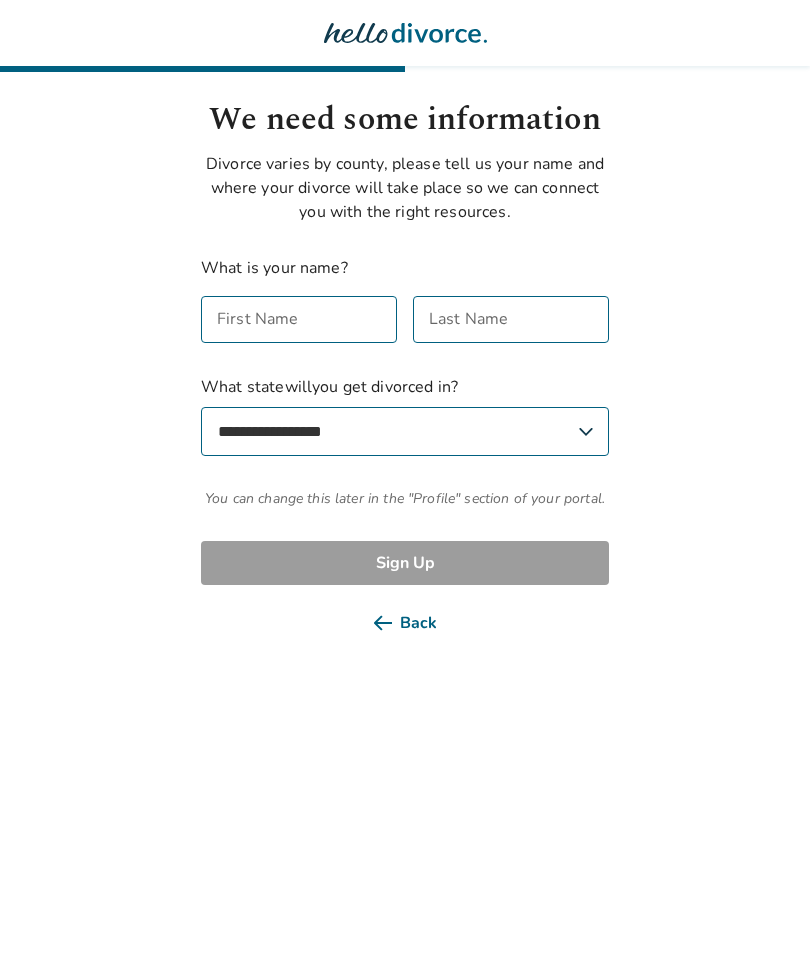 click on "**********" at bounding box center [405, 431] 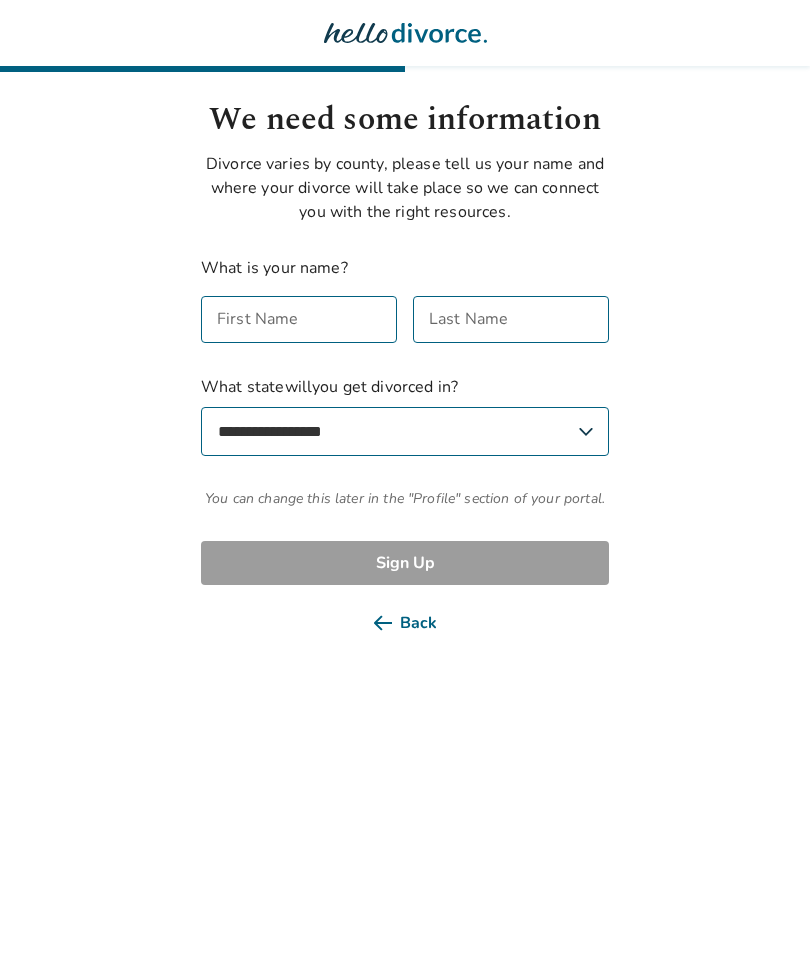 select on "**" 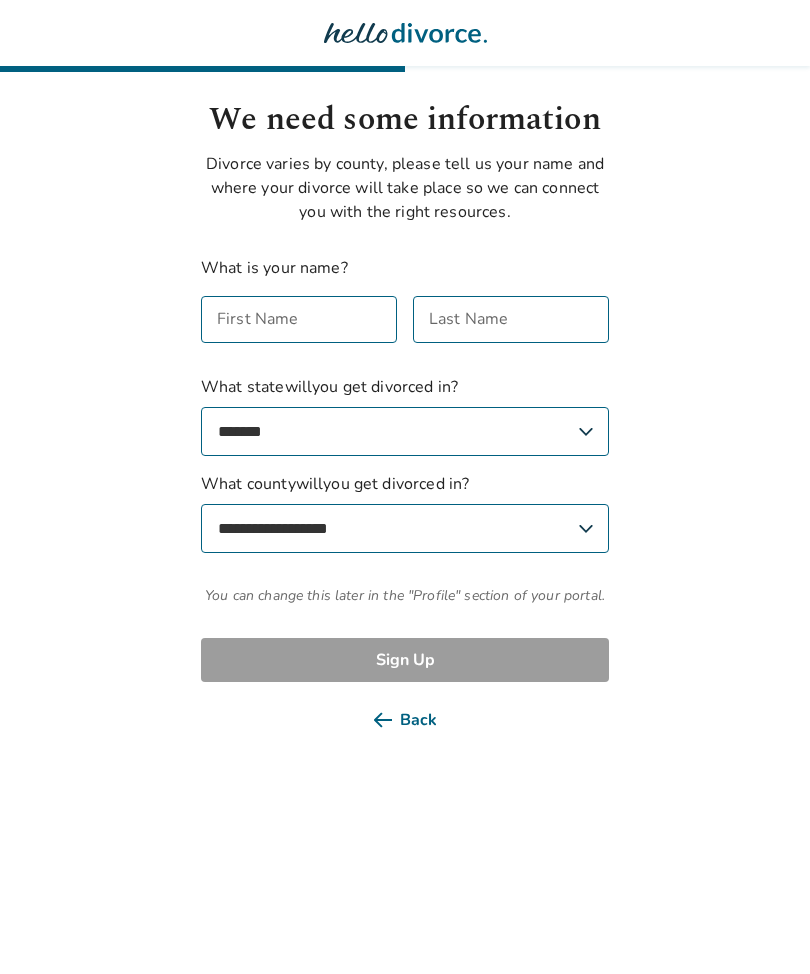 click on "**********" at bounding box center [405, 528] 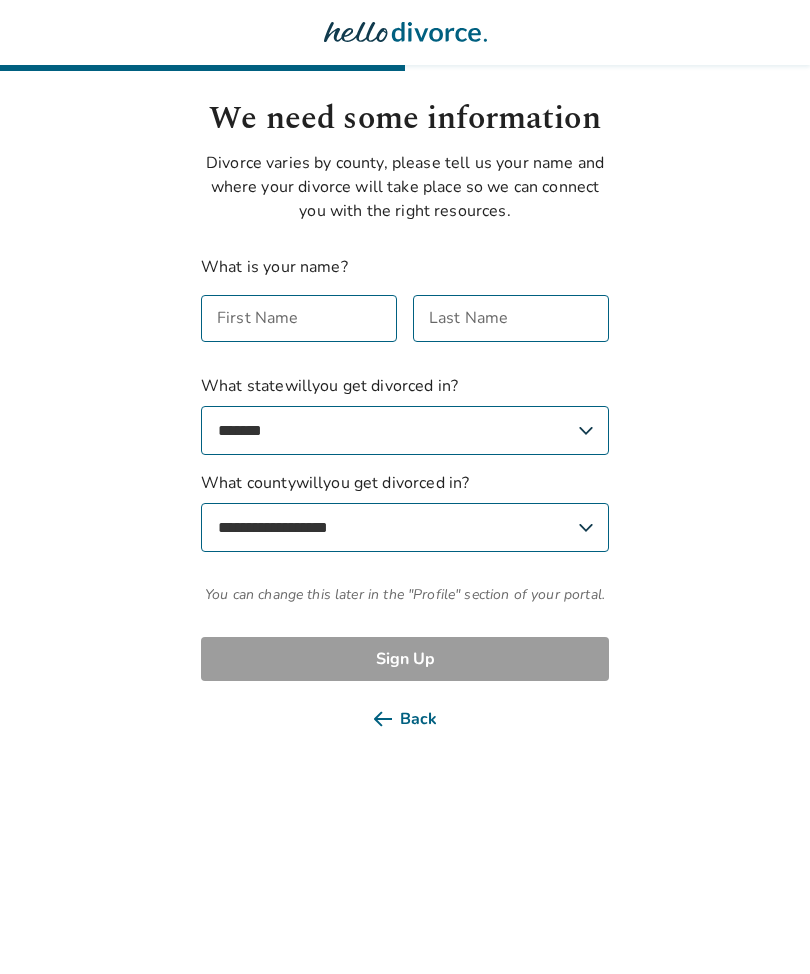 click on "Back" at bounding box center [405, 720] 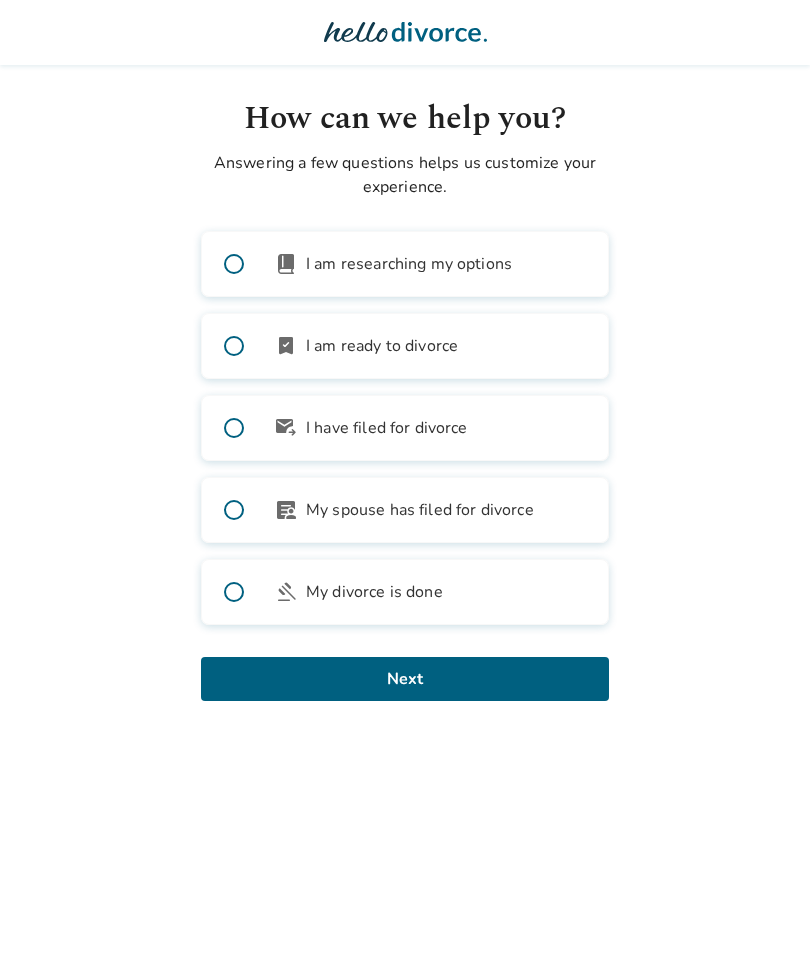 click on "book_2 I am researching my options" at bounding box center (405, 265) 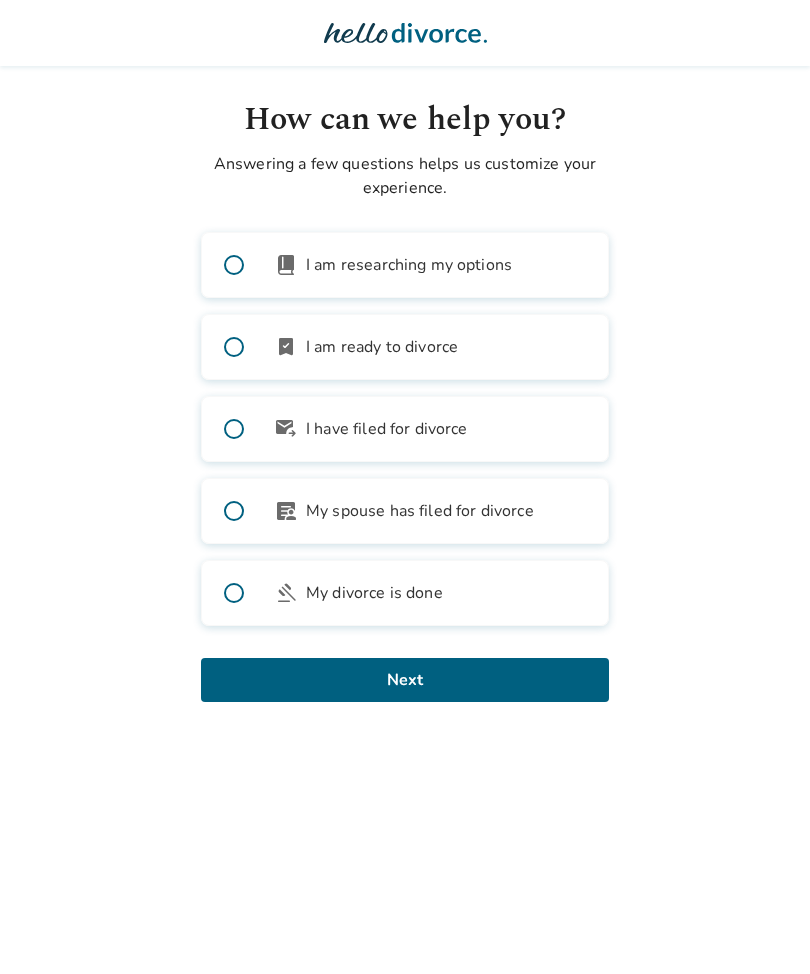 scroll, scrollTop: 0, scrollLeft: 0, axis: both 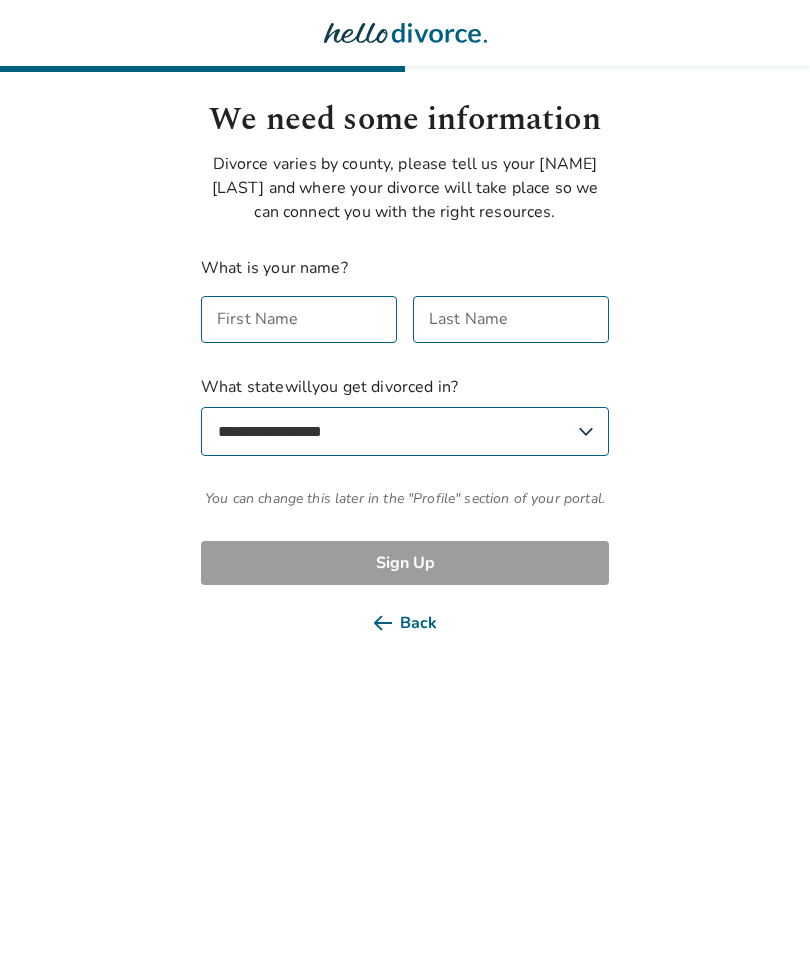 click on "Back" at bounding box center (405, 623) 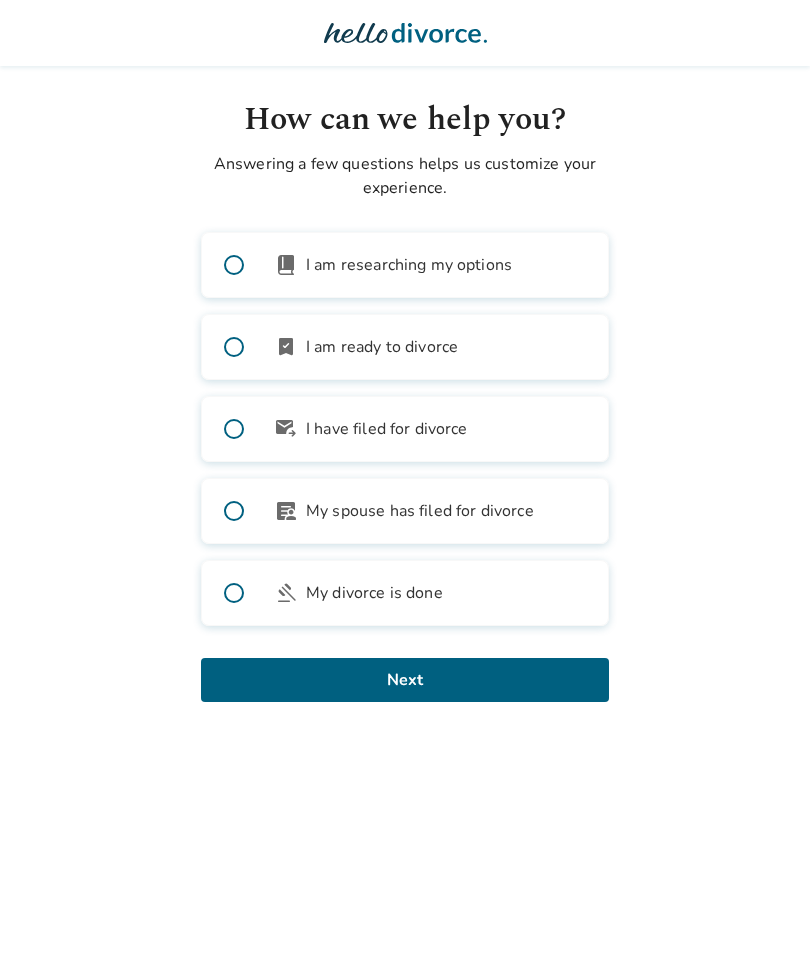click on "Next" at bounding box center [405, 680] 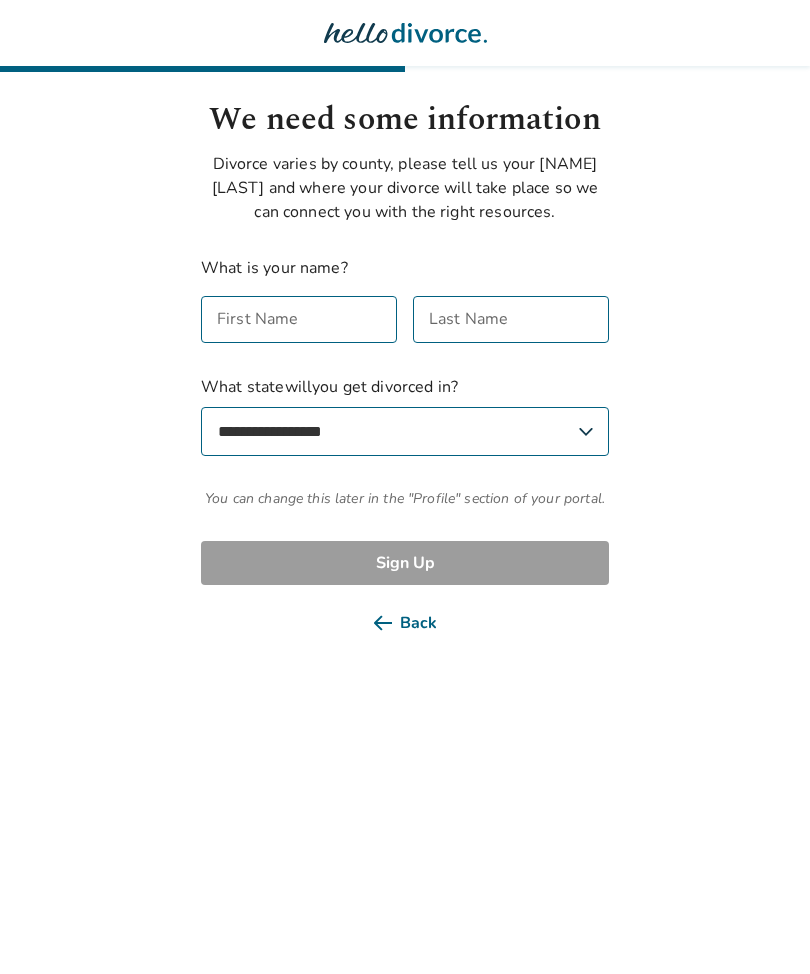 click on "Back Sign Up" at bounding box center (405, 593) 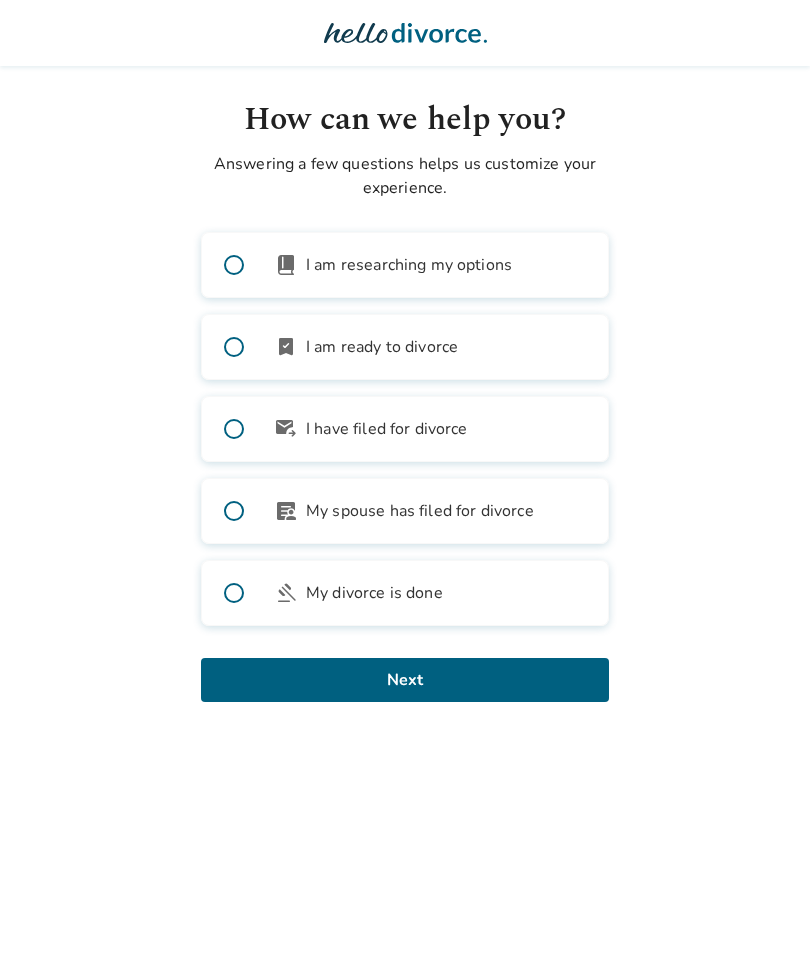 click on "How can we help you? Answering a few questions helps us customize your experience. book_2 I am researching my options bookmark_check I am ready to divorce outgoing_mail I have filed for divorce article_person My spouse has filed for divorce gavel My divorce is done Next" at bounding box center (405, 407) 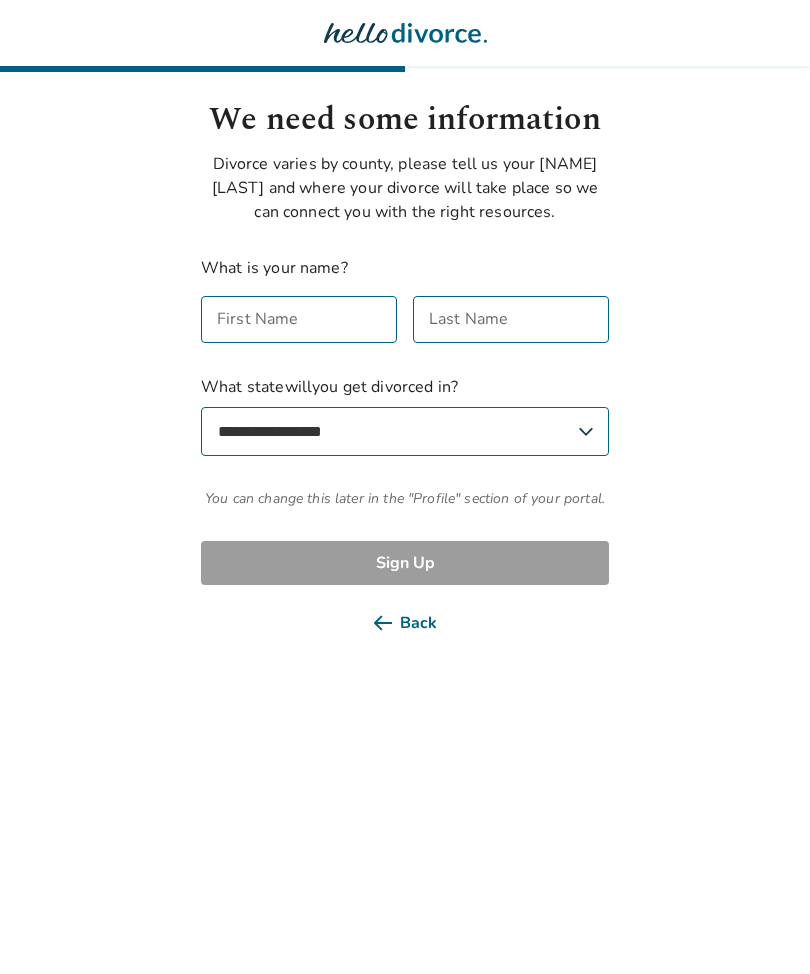 click on "We need some information Divorce varies by county, please tell us your name and where your divorce will take place so we can connect you with the right resources. What is your name? [FIRST] [FIRST] [LAST] [LAST] What state will you get divorced in? Select Your State [STATE] You can change this later in the "Profile" section of your portal. Back Sign Up" at bounding box center [405, 370] 